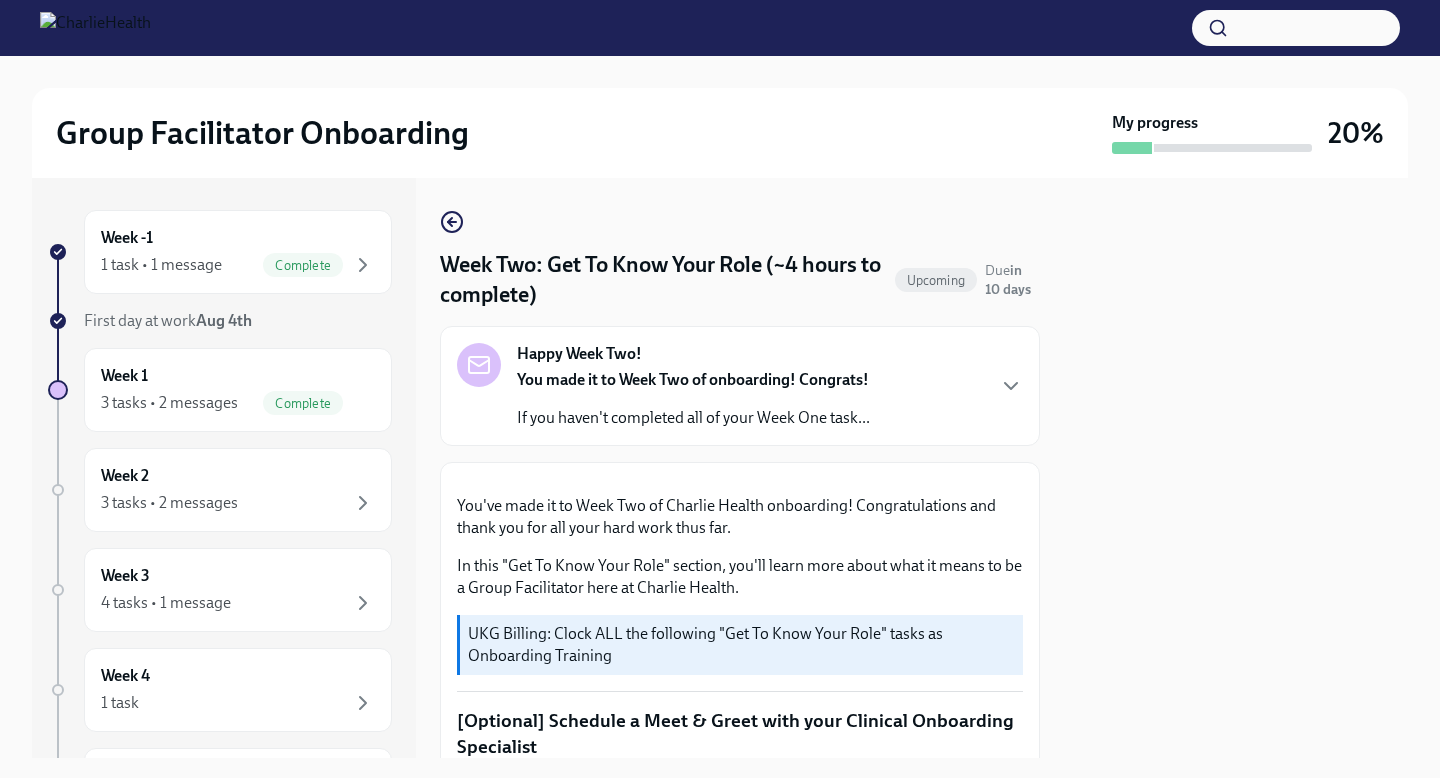 scroll, scrollTop: 0, scrollLeft: 0, axis: both 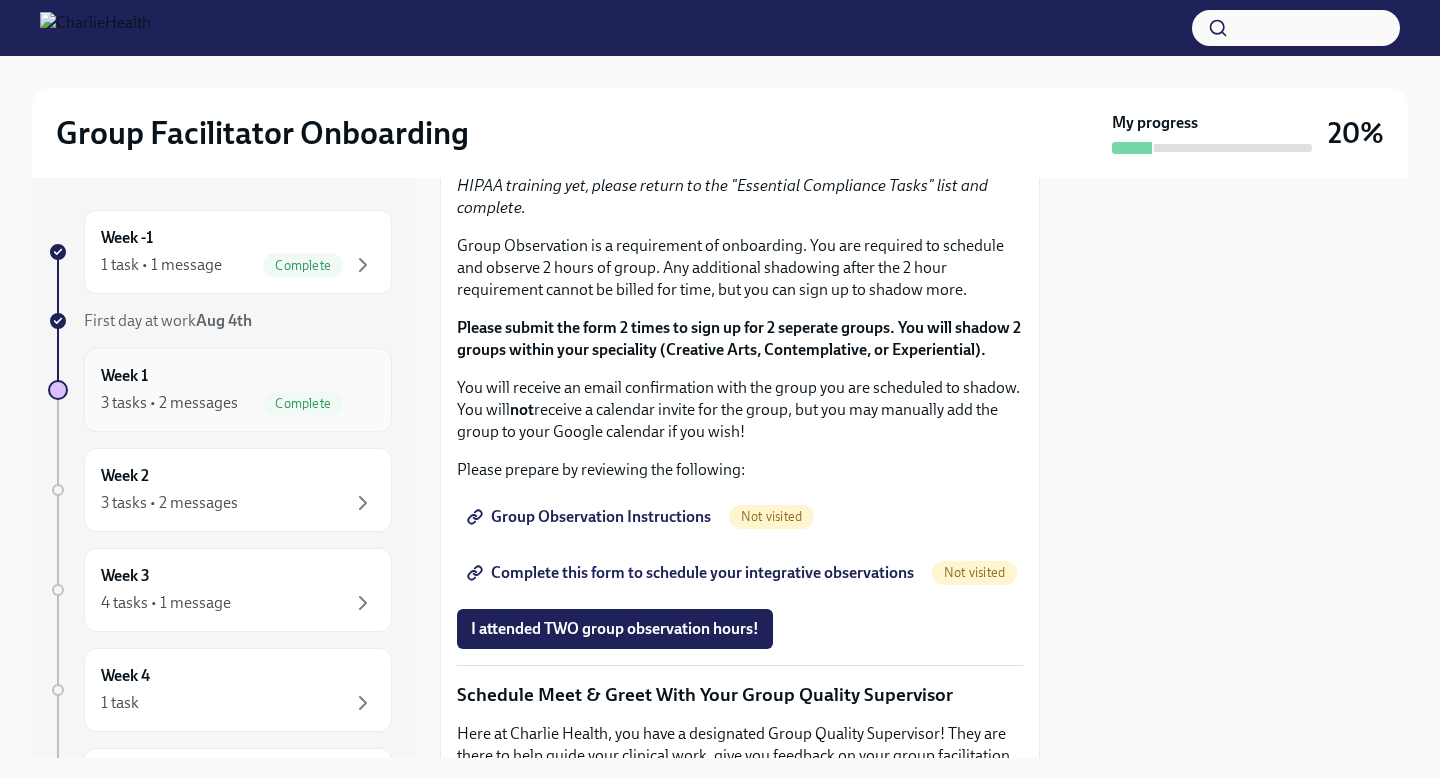 click on "Week 1 3 tasks • 2 messages Complete" at bounding box center (238, 390) 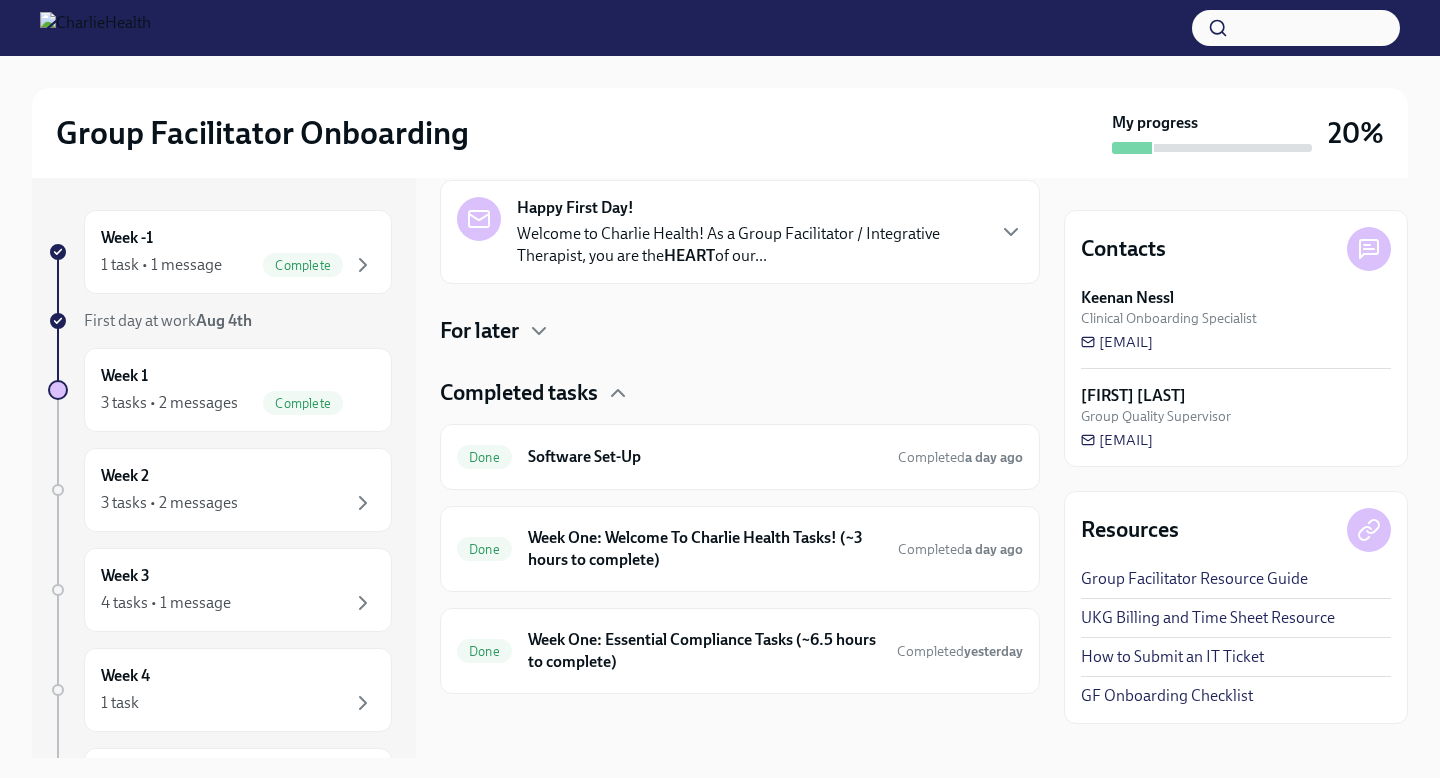 scroll, scrollTop: 259, scrollLeft: 0, axis: vertical 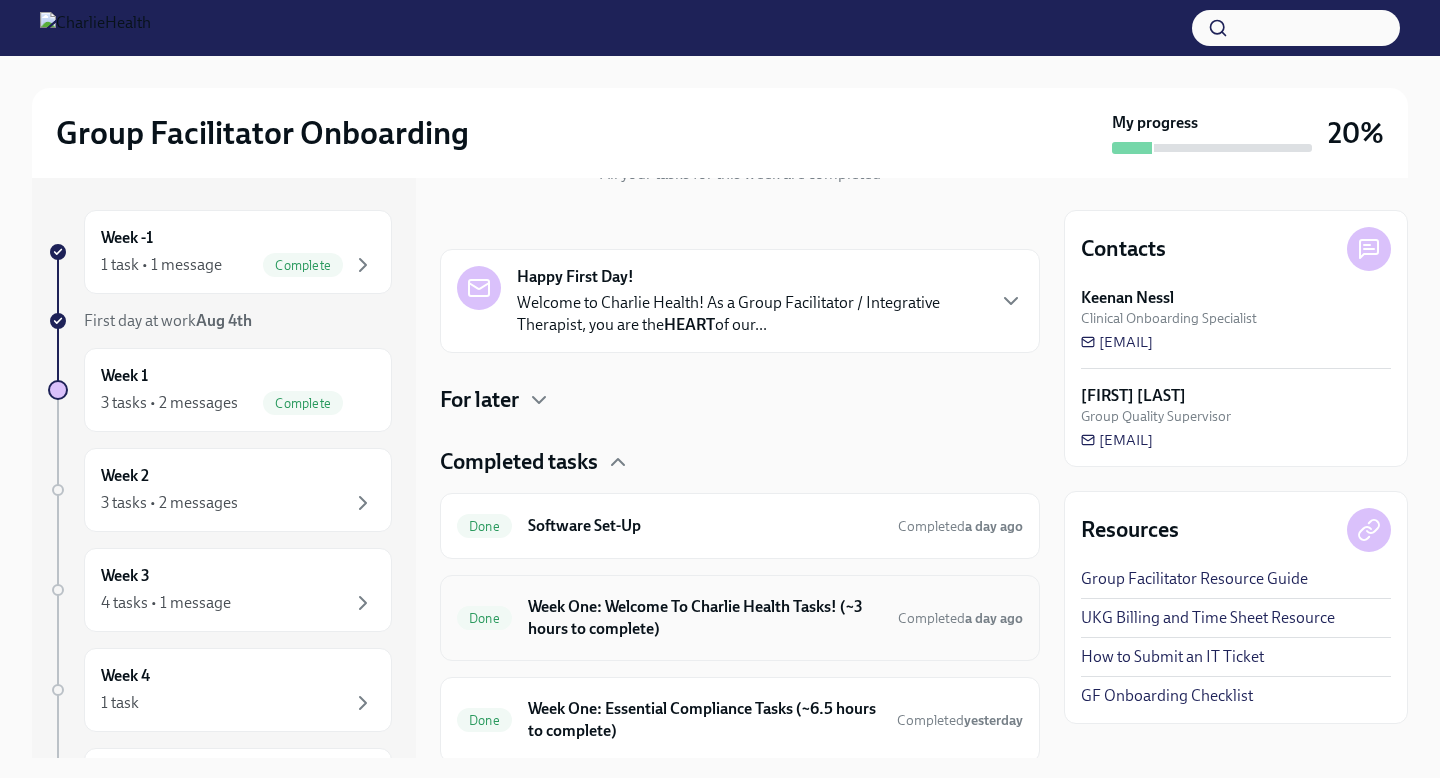 click on "Week One: Welcome To Charlie Health Tasks! (~3 hours to complete)" at bounding box center [705, 618] 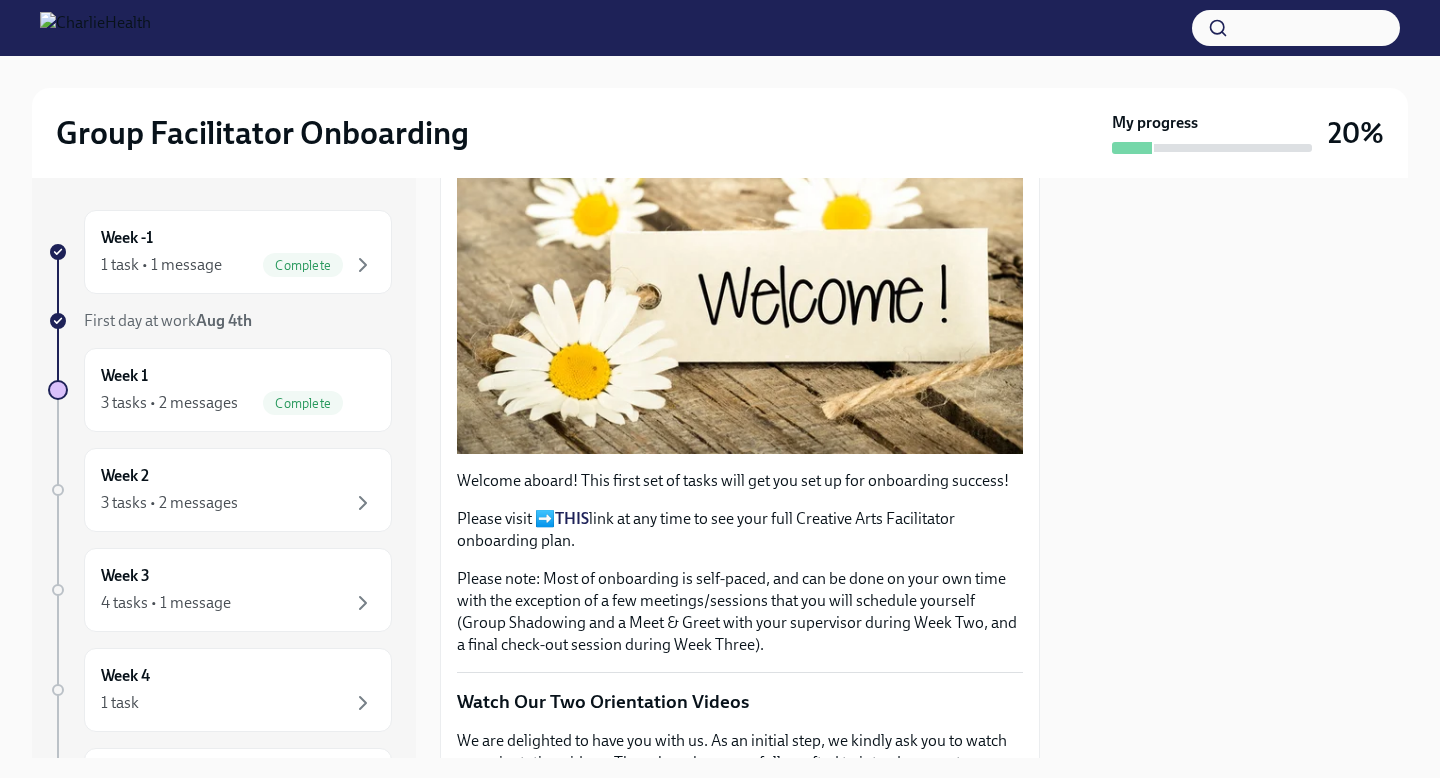 scroll, scrollTop: 0, scrollLeft: 0, axis: both 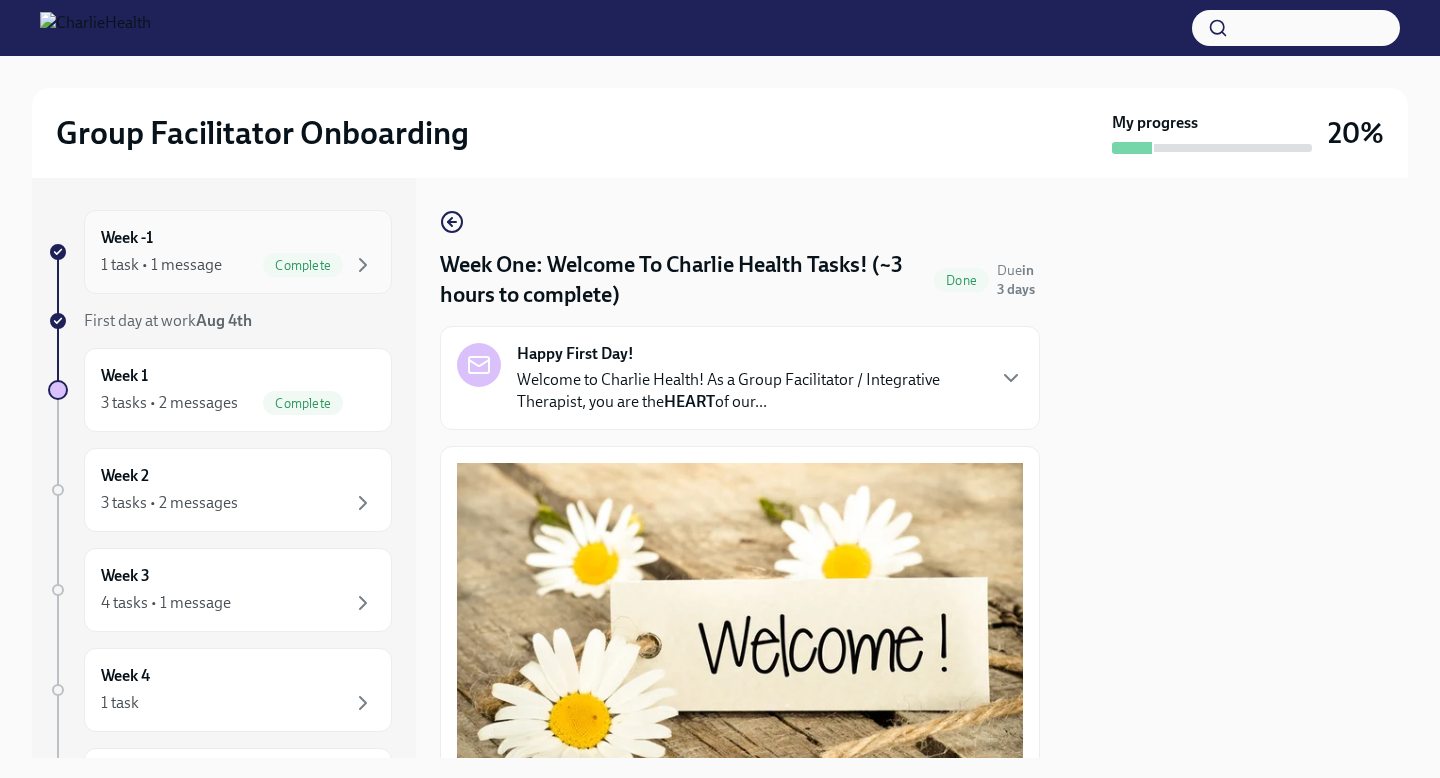 click on "1 task • 1 message Complete" at bounding box center (238, 265) 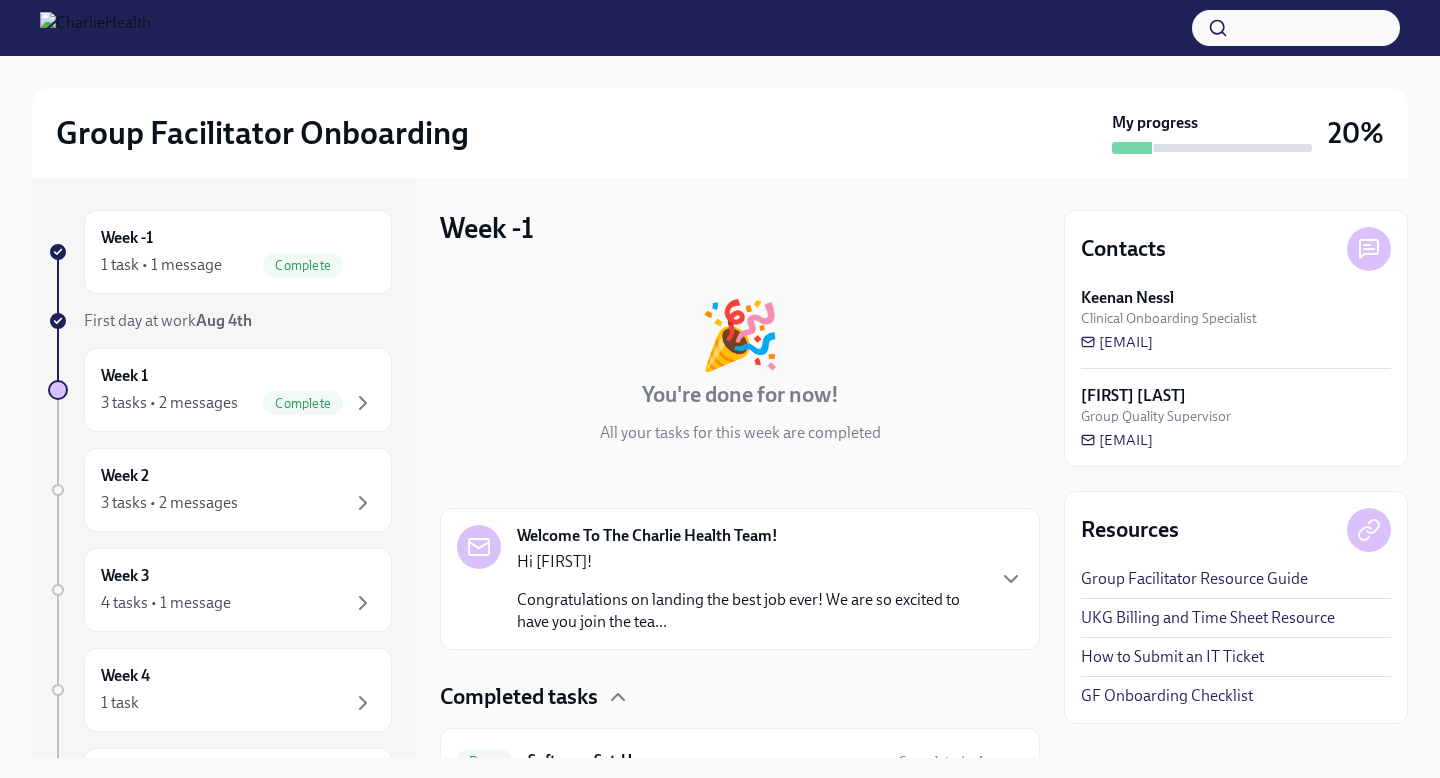 scroll, scrollTop: 100, scrollLeft: 0, axis: vertical 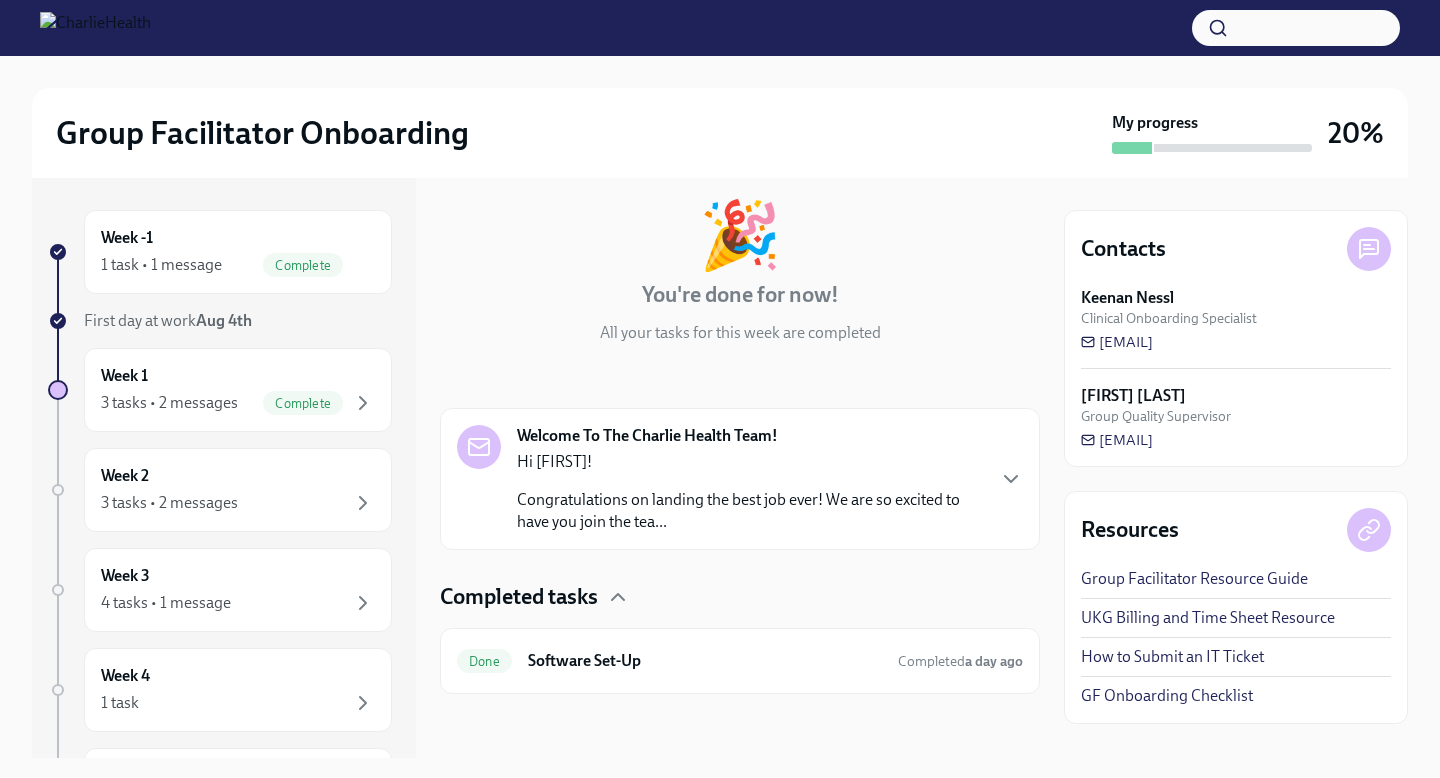 click on "Hi [FIRST]!" at bounding box center [750, 462] 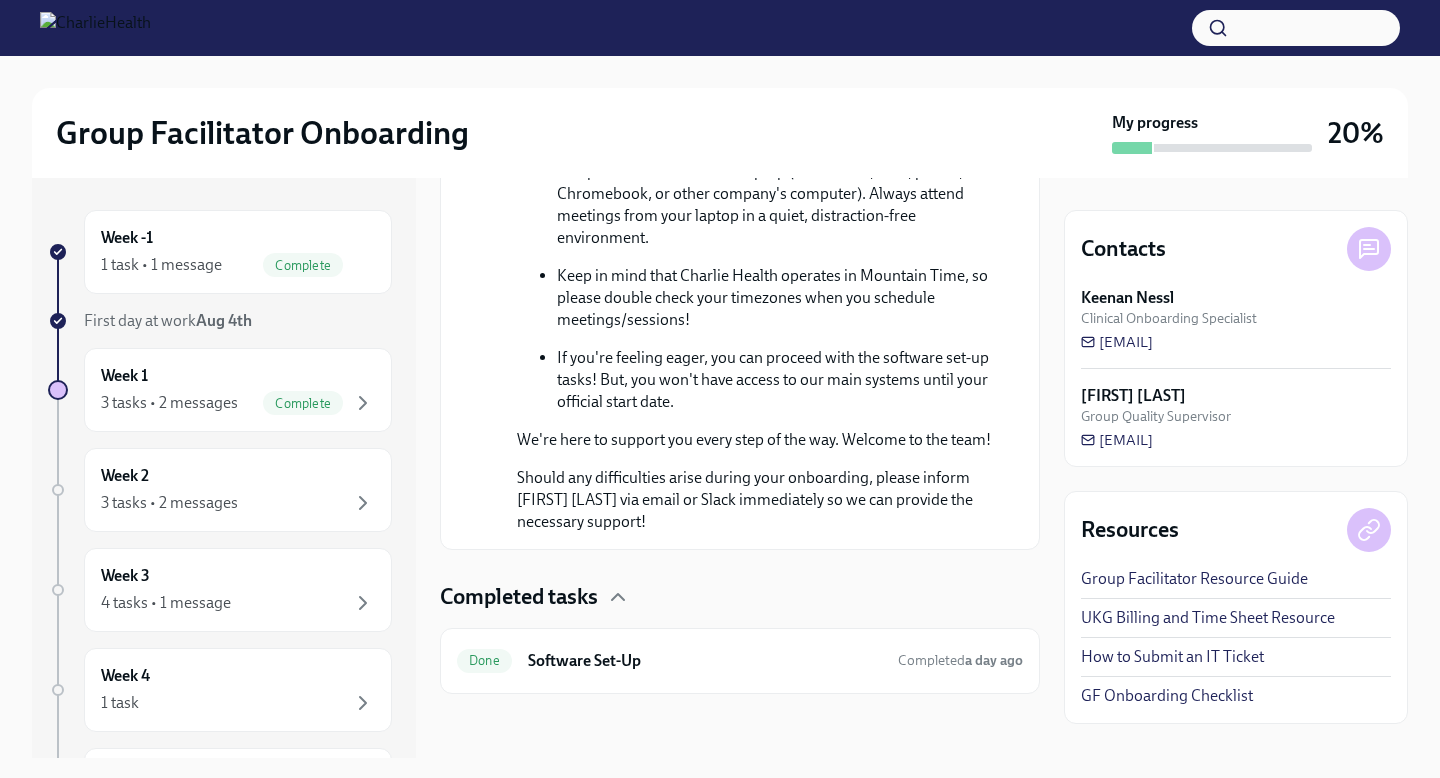 scroll, scrollTop: 1263, scrollLeft: 0, axis: vertical 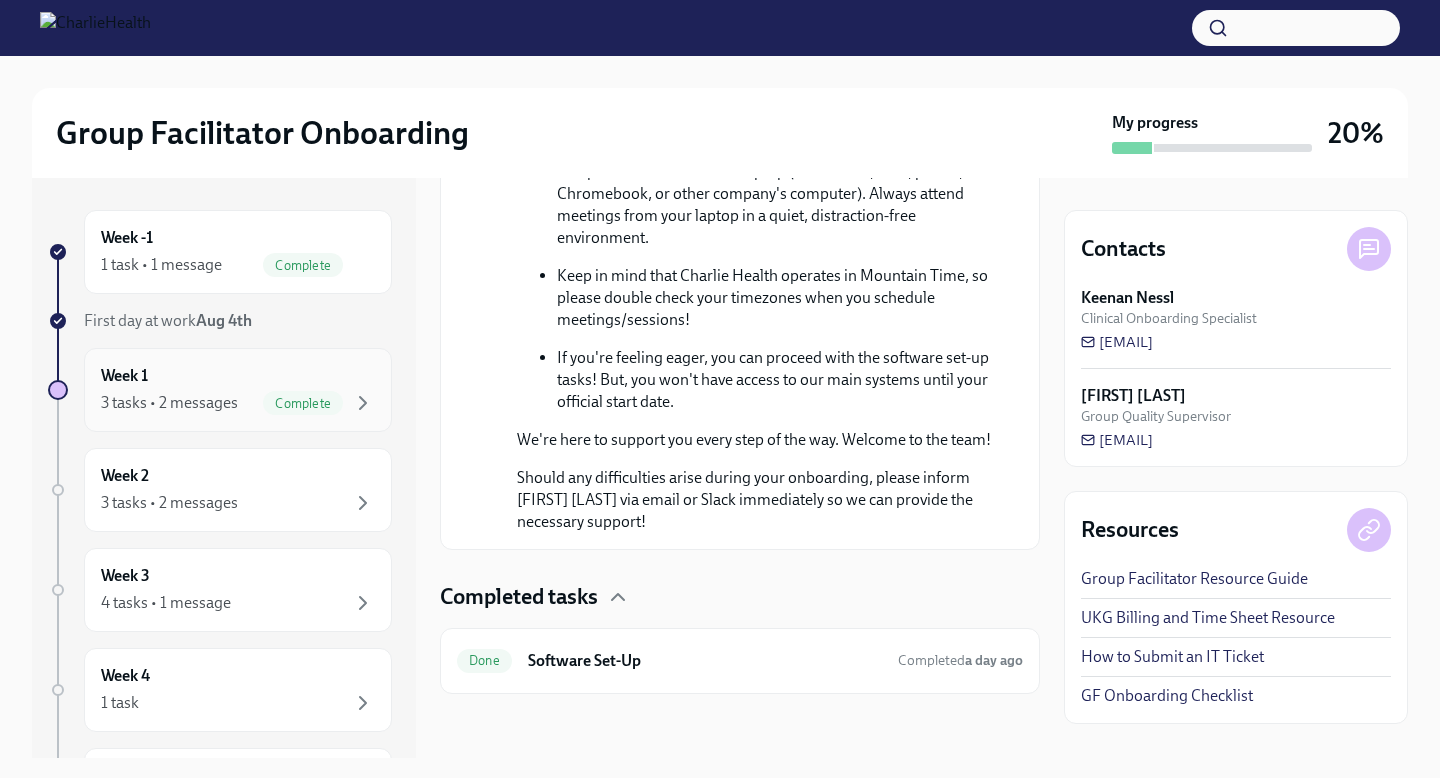 click on "Week 1 3 tasks • 2 messages Complete" at bounding box center [238, 390] 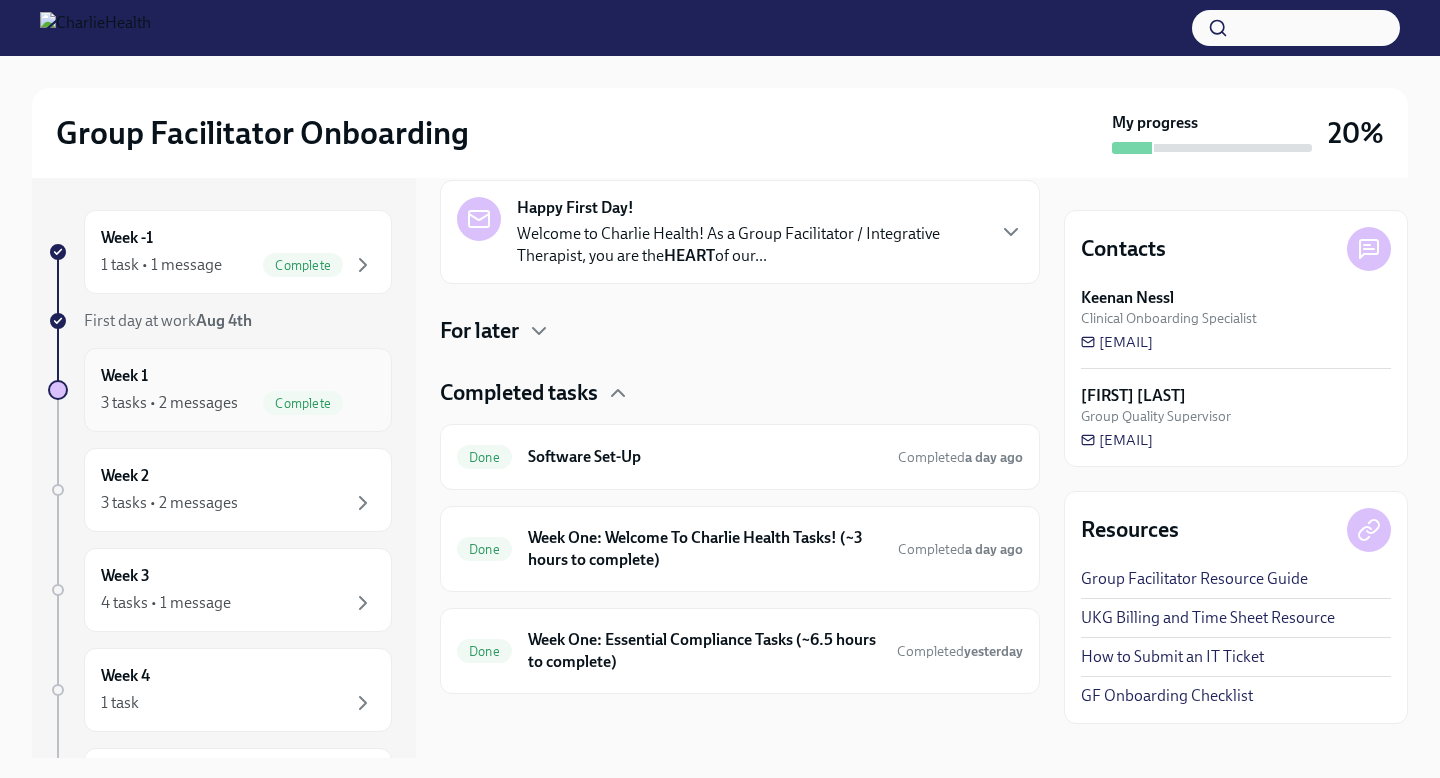 scroll, scrollTop: 328, scrollLeft: 0, axis: vertical 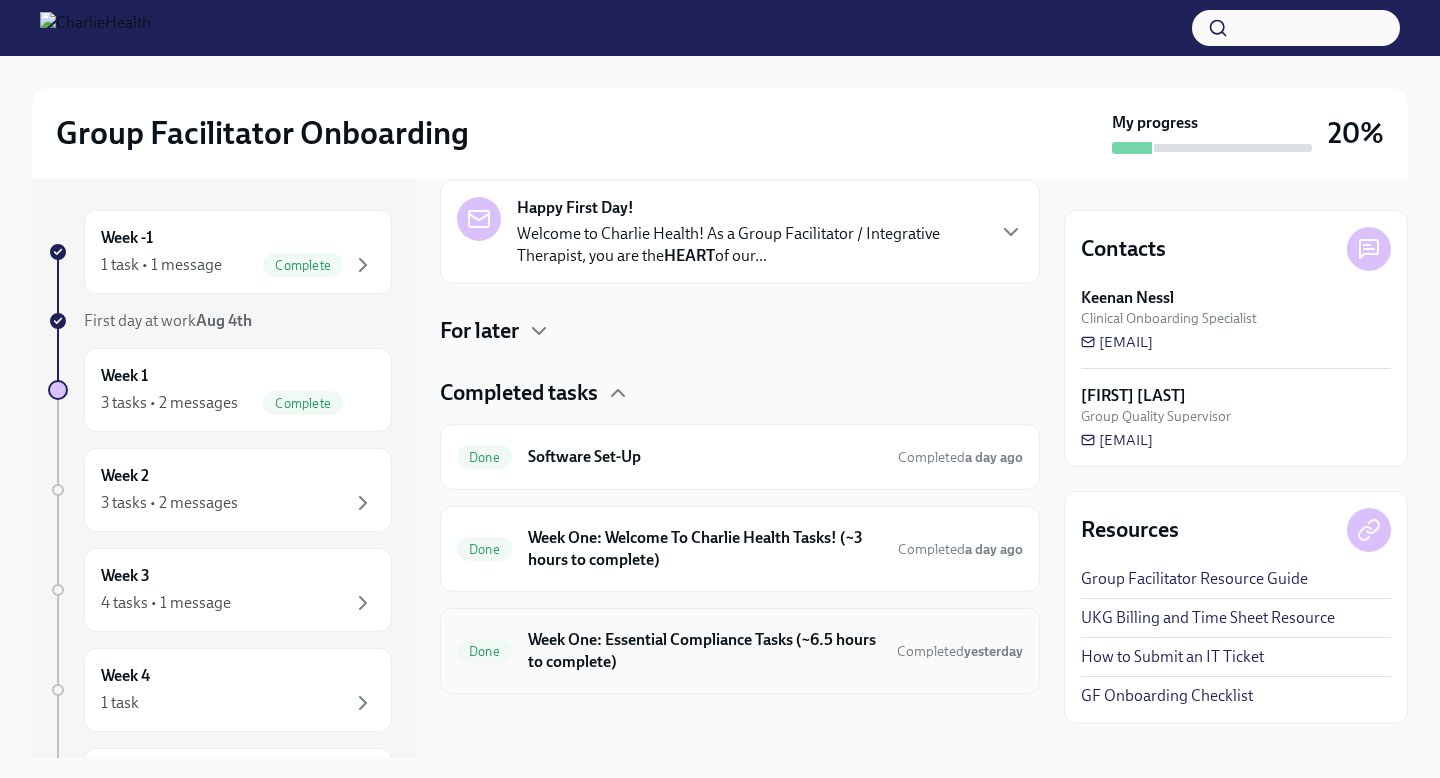 click on "Week One: Essential Compliance Tasks (~6.5 hours to complete)" at bounding box center [704, 651] 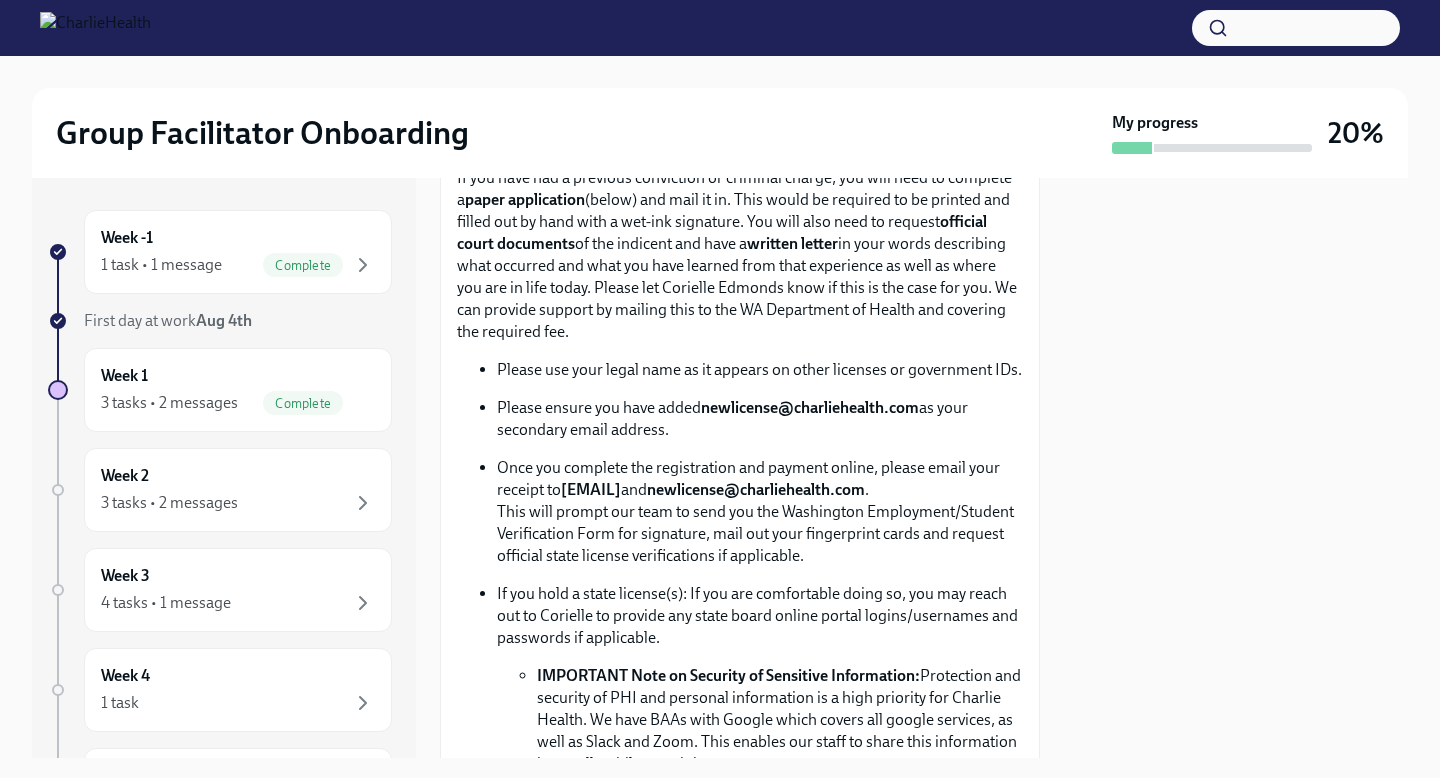 scroll, scrollTop: 1088, scrollLeft: 0, axis: vertical 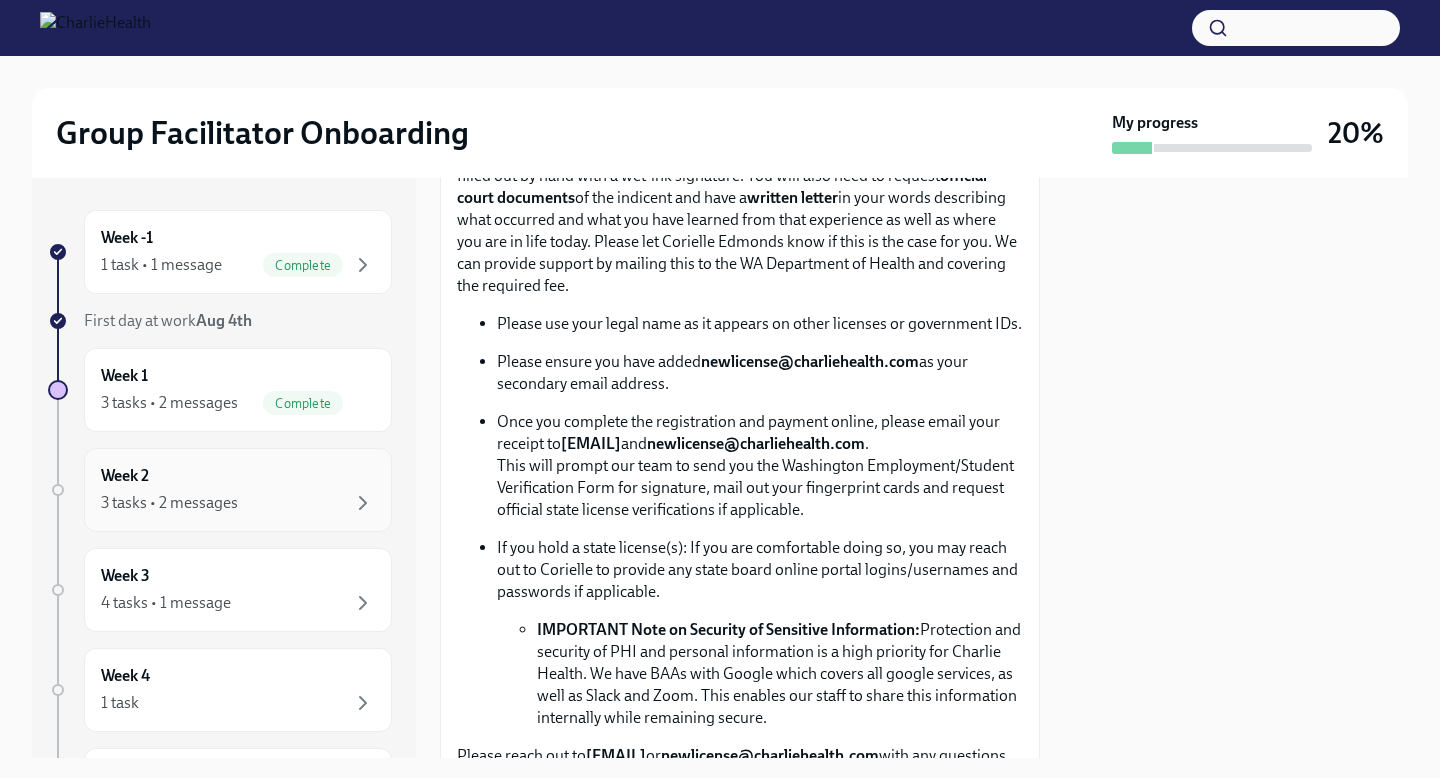 click on "3 tasks • 2 messages" at bounding box center (238, 503) 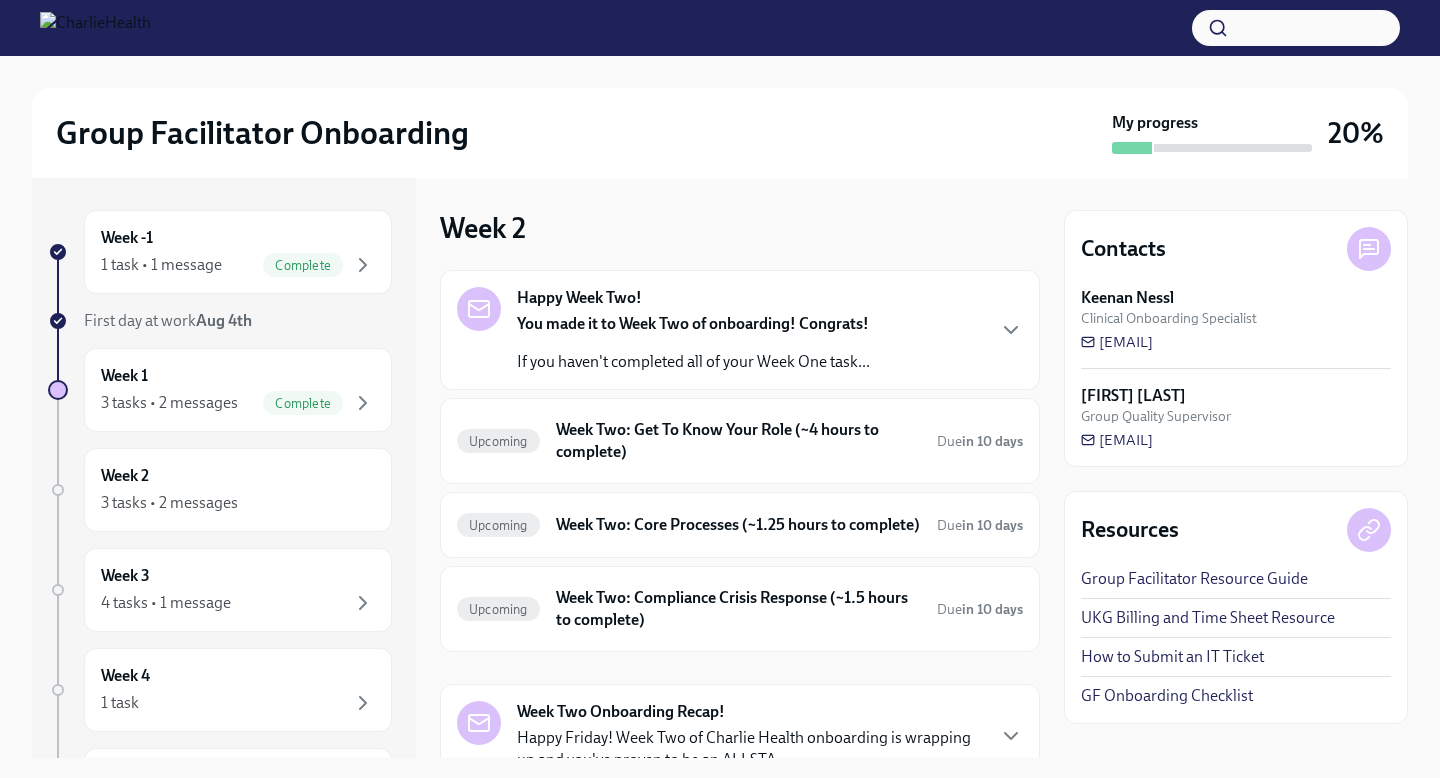 click on "You made it to Week Two of onboarding! Congrats!" at bounding box center [693, 323] 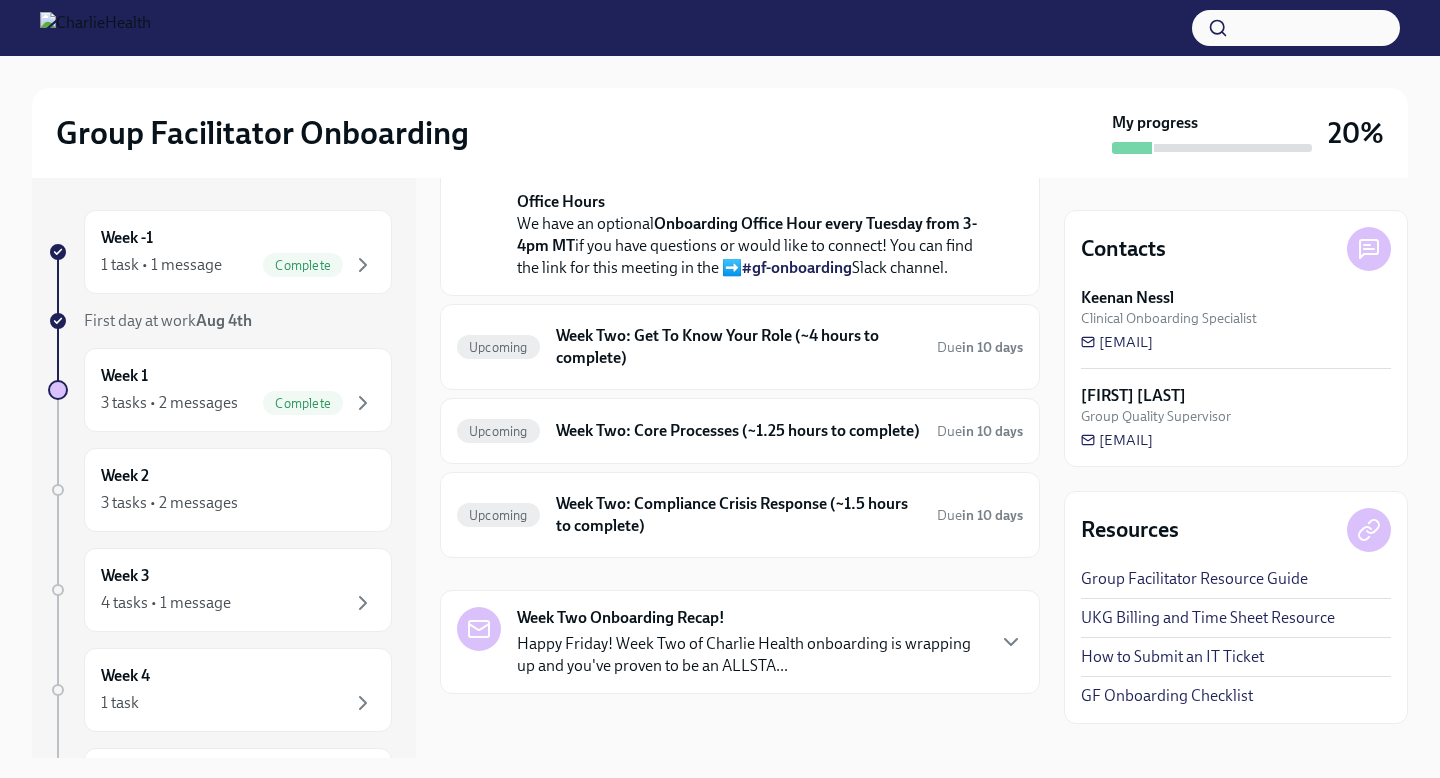 scroll, scrollTop: 688, scrollLeft: 0, axis: vertical 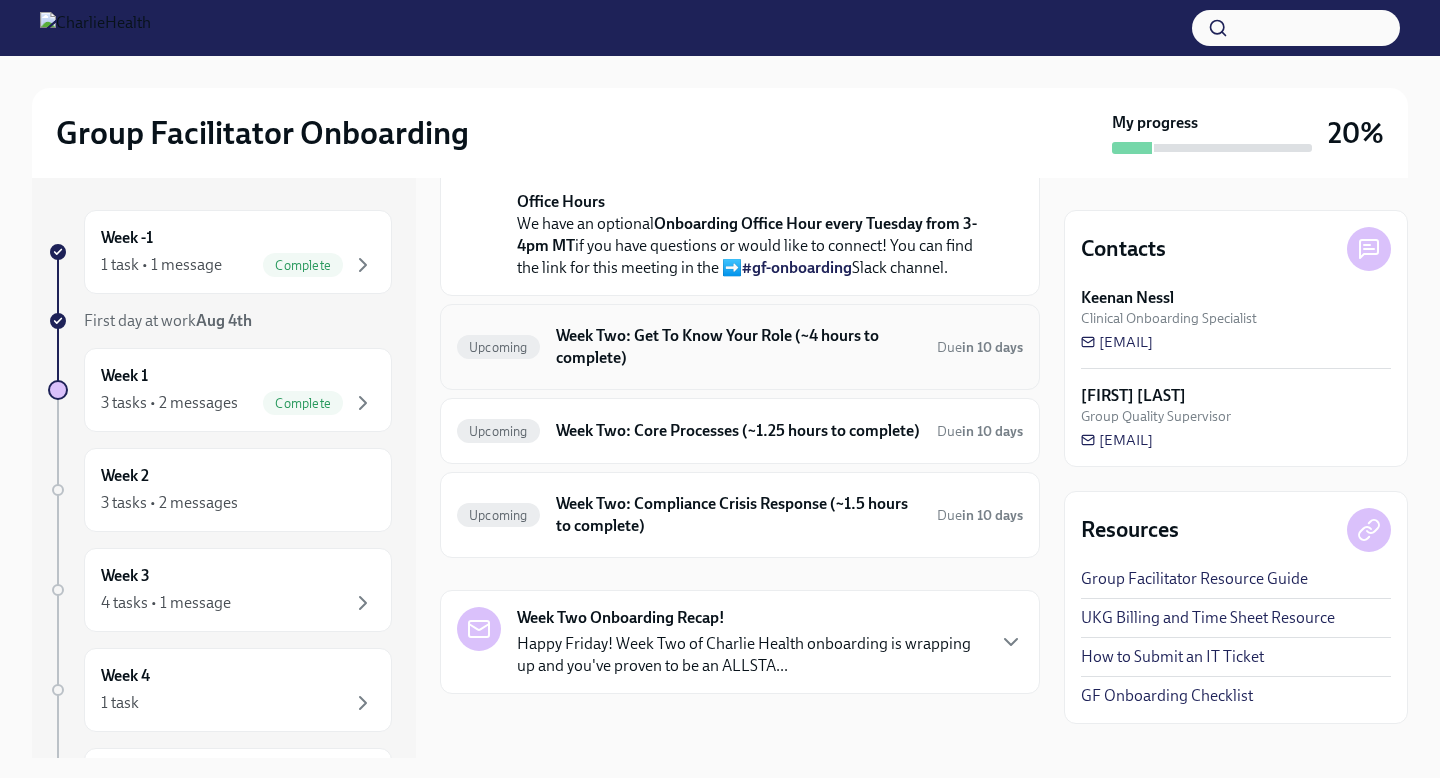 click on "Week Two: Get To Know Your Role (~4 hours to complete)" at bounding box center (738, 347) 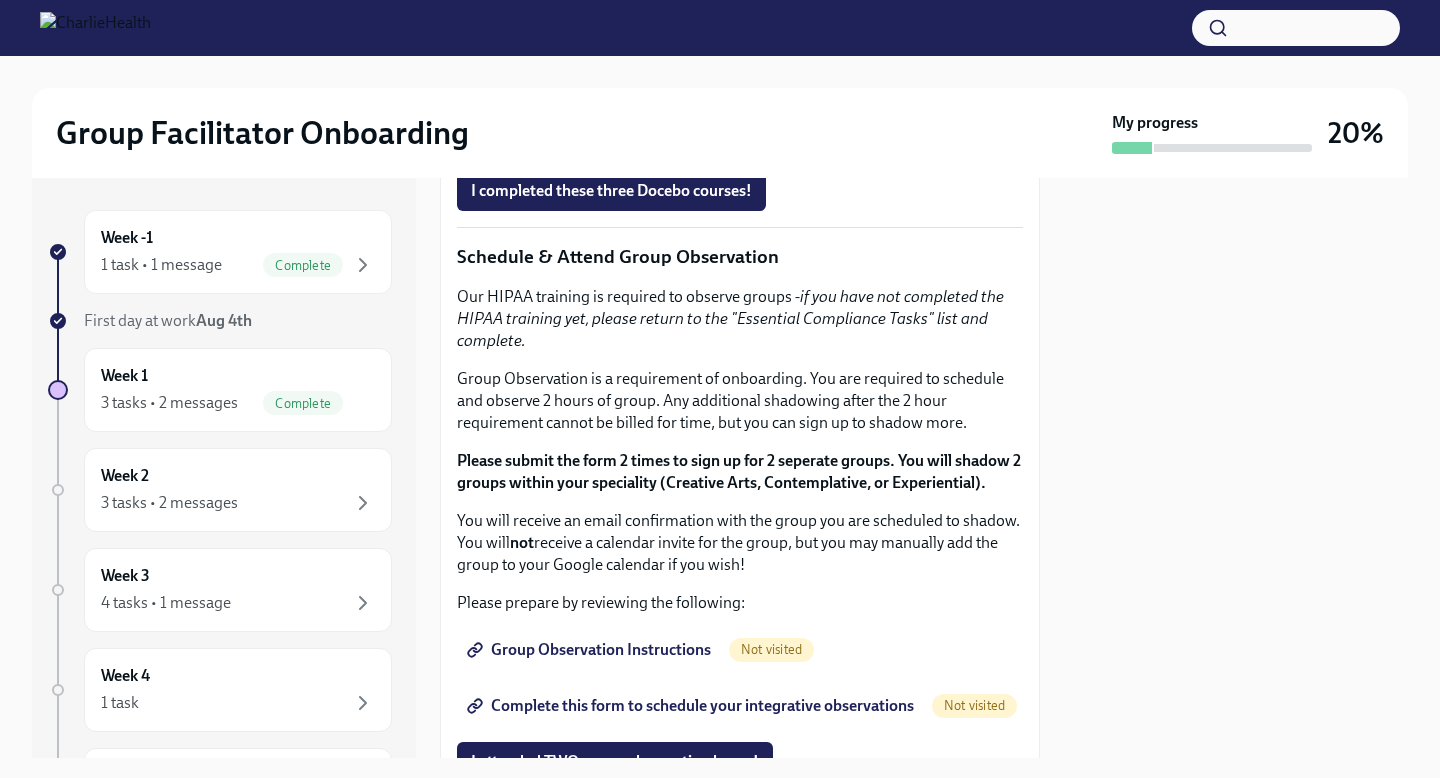 scroll, scrollTop: 1076, scrollLeft: 0, axis: vertical 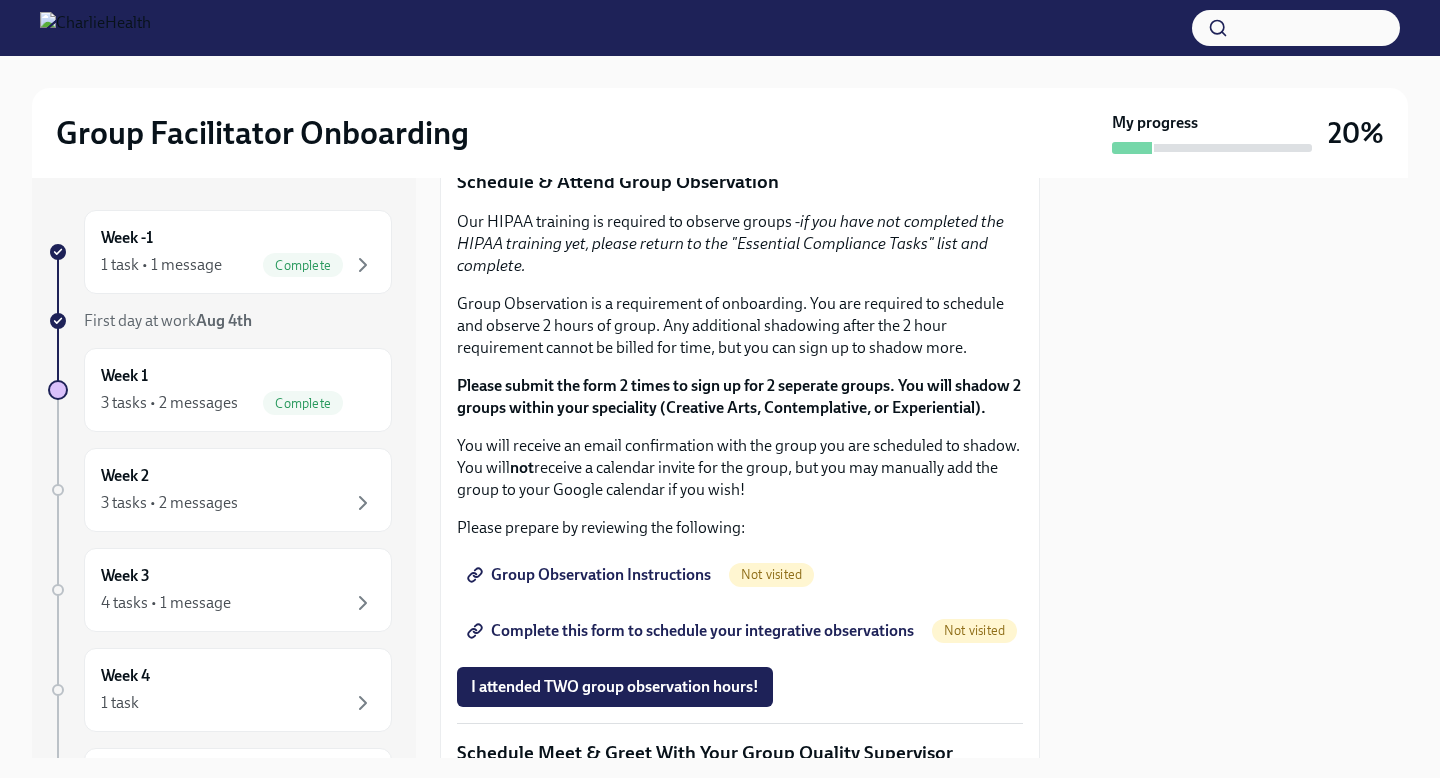 click on "I completed these three Docebo courses!" at bounding box center (611, 116) 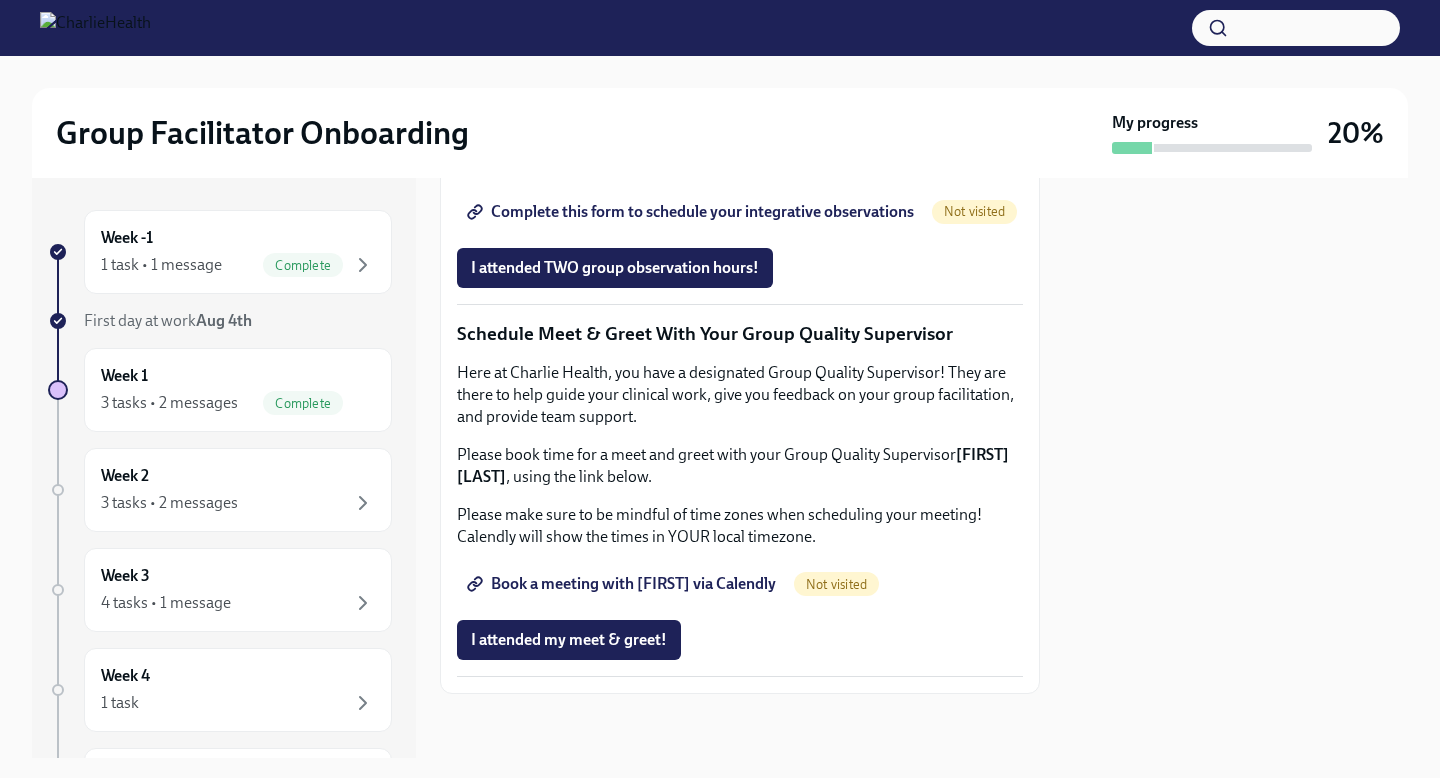 scroll, scrollTop: 1587, scrollLeft: 0, axis: vertical 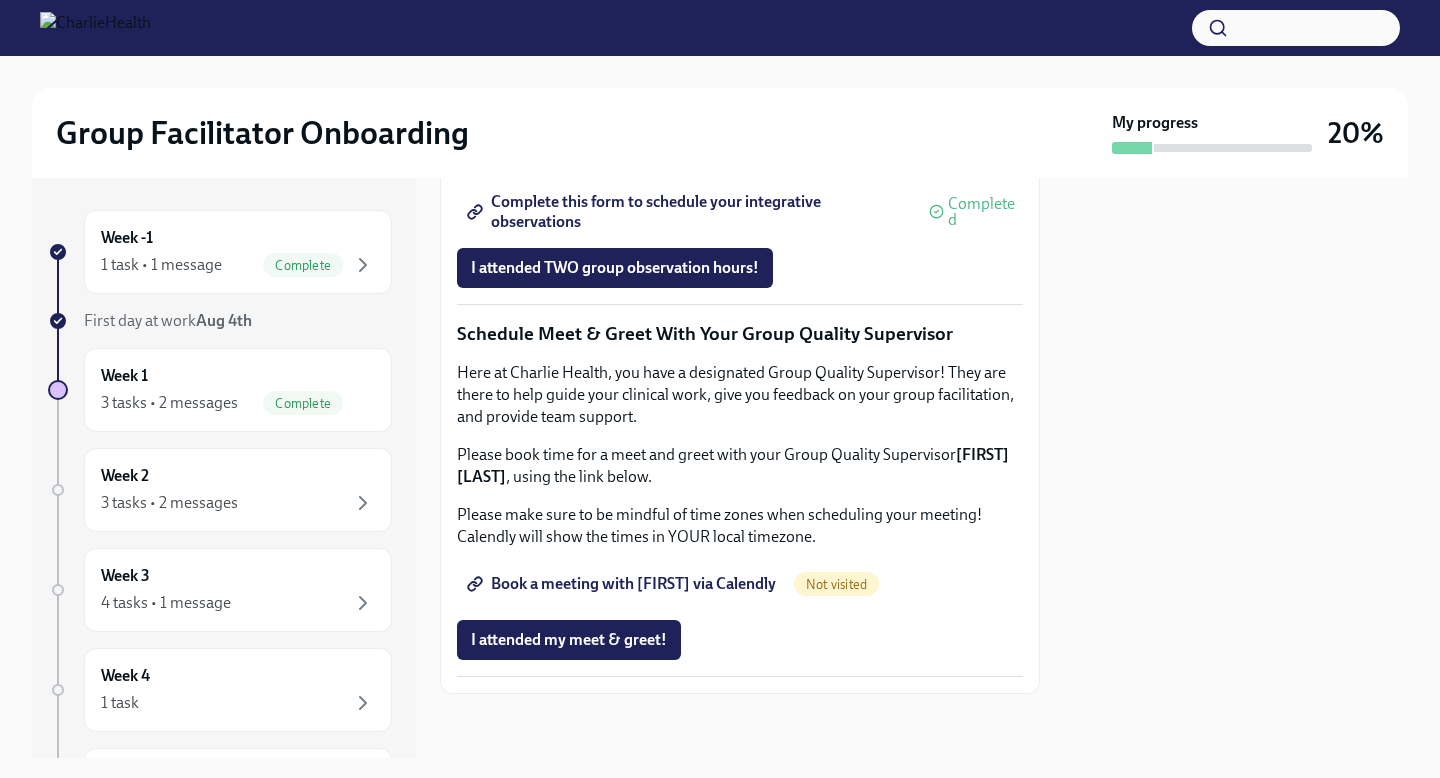 click on "Book a meeting with [FIRST] via Calendly" at bounding box center [623, 584] 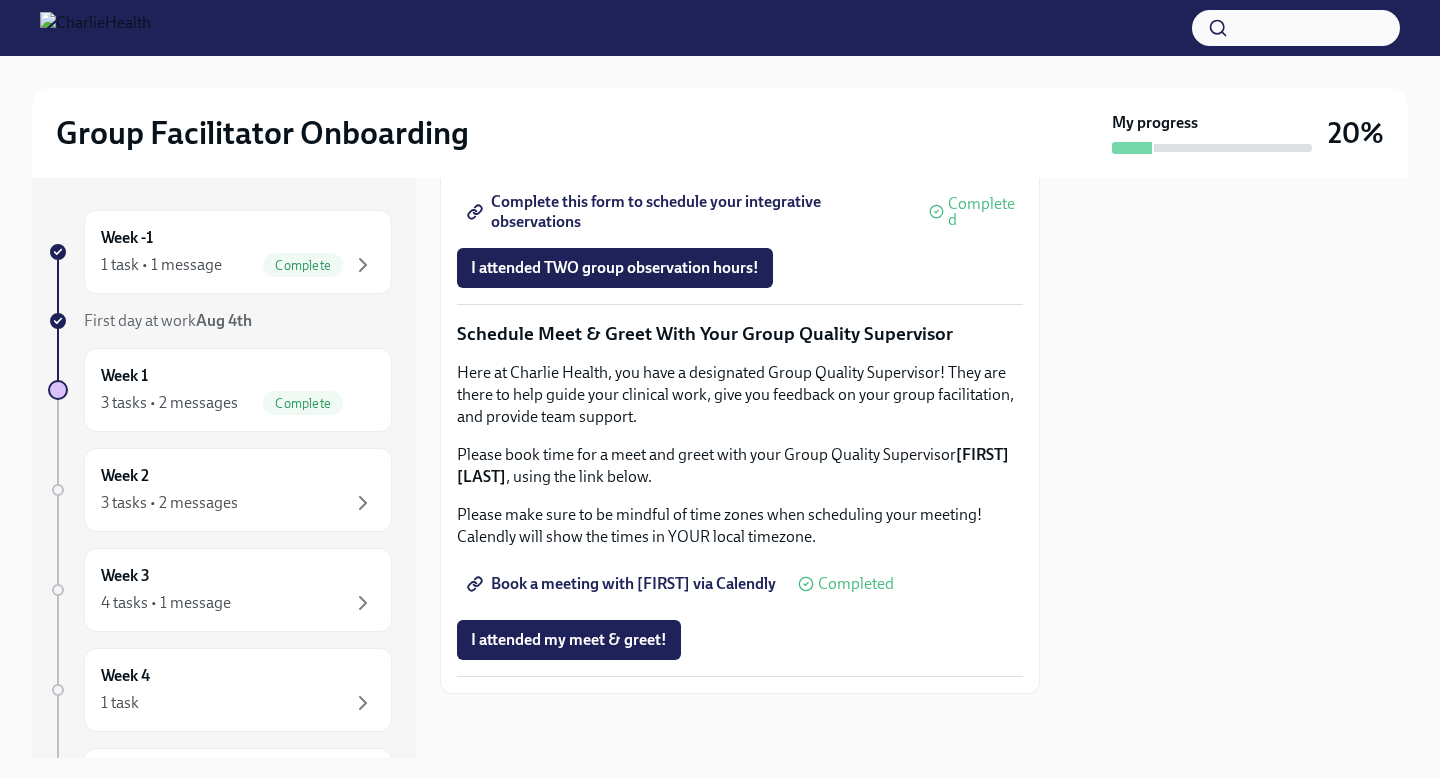 scroll, scrollTop: 1920, scrollLeft: 0, axis: vertical 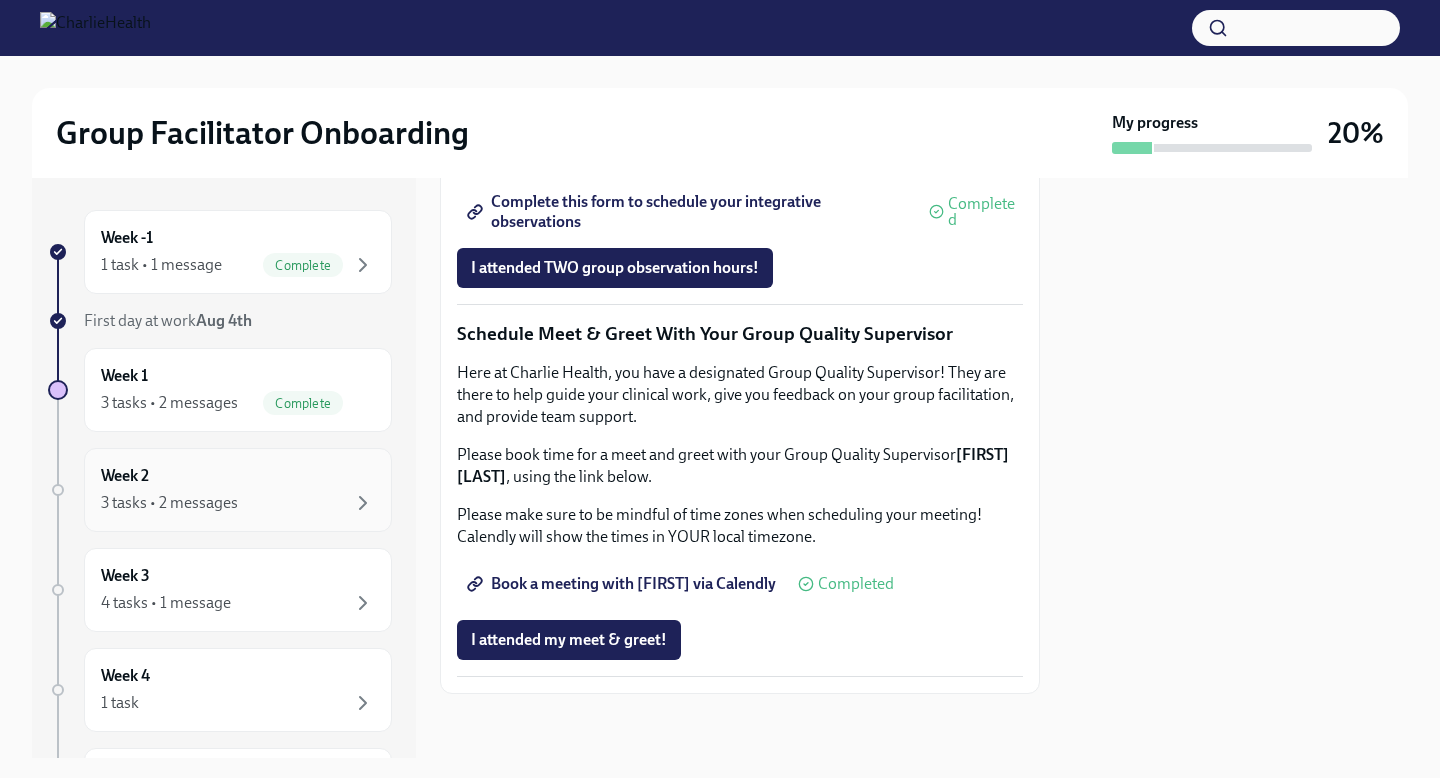 click on "Week 2 3 tasks • 2 messages" at bounding box center [238, 490] 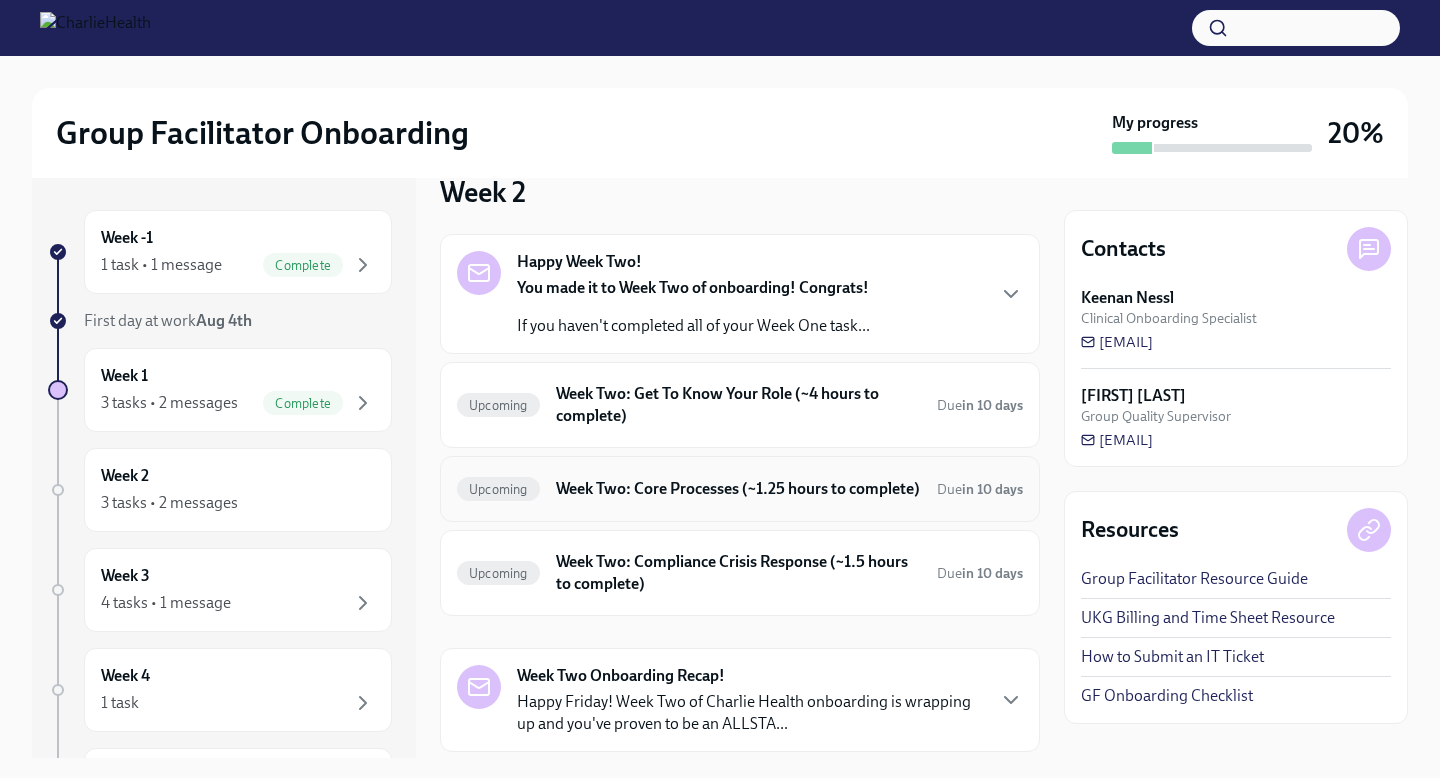 scroll, scrollTop: 114, scrollLeft: 0, axis: vertical 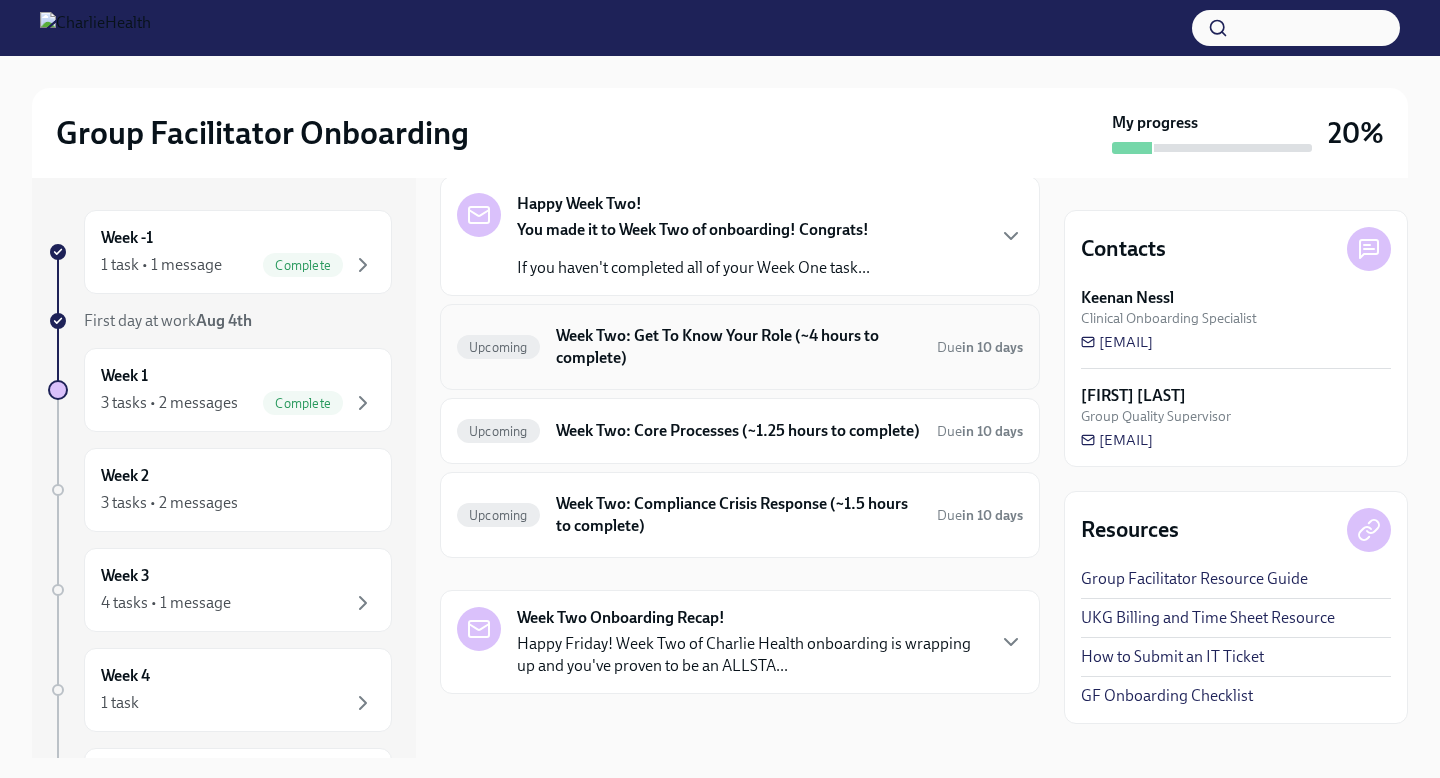 click on "Week Two: Get To Know Your Role (~4 hours to complete)" at bounding box center [738, 347] 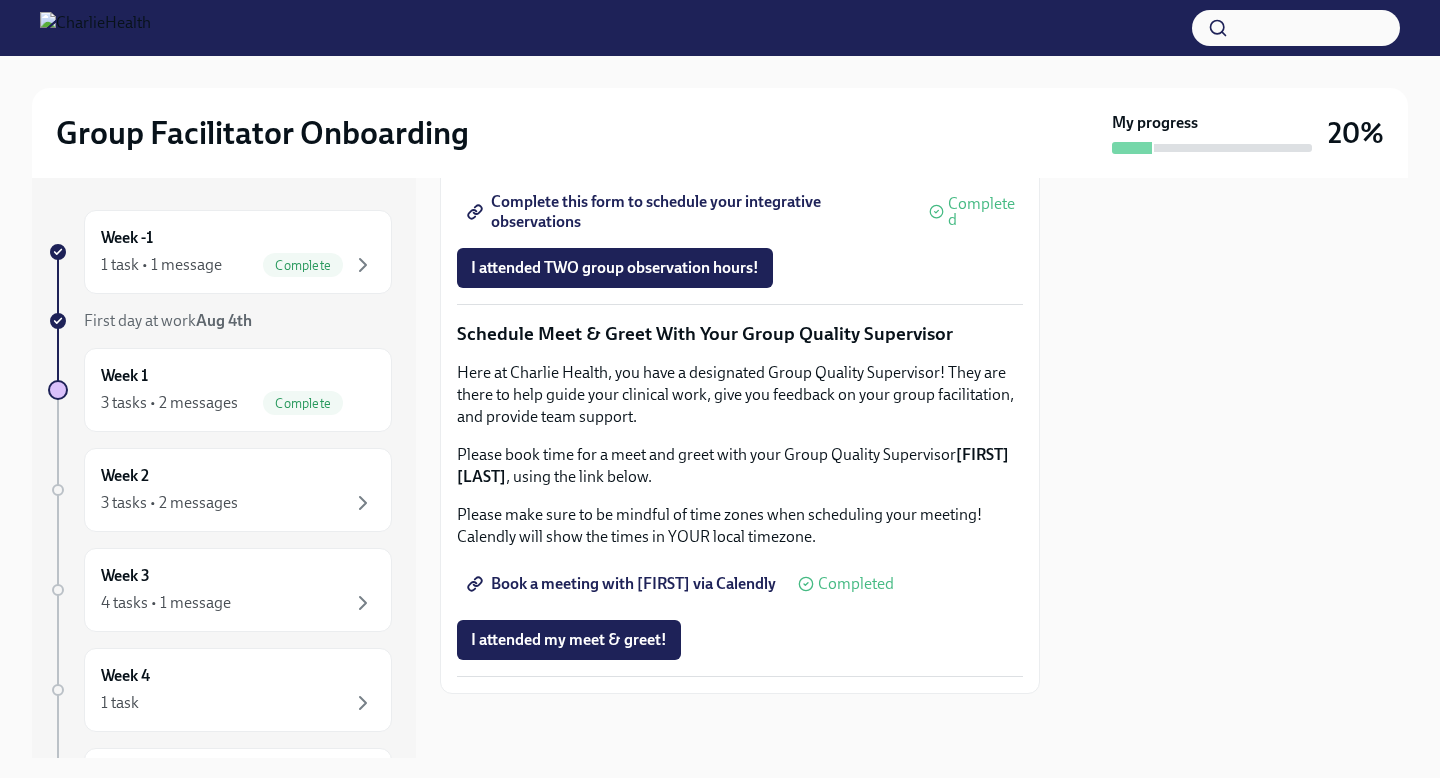 scroll, scrollTop: 1920, scrollLeft: 0, axis: vertical 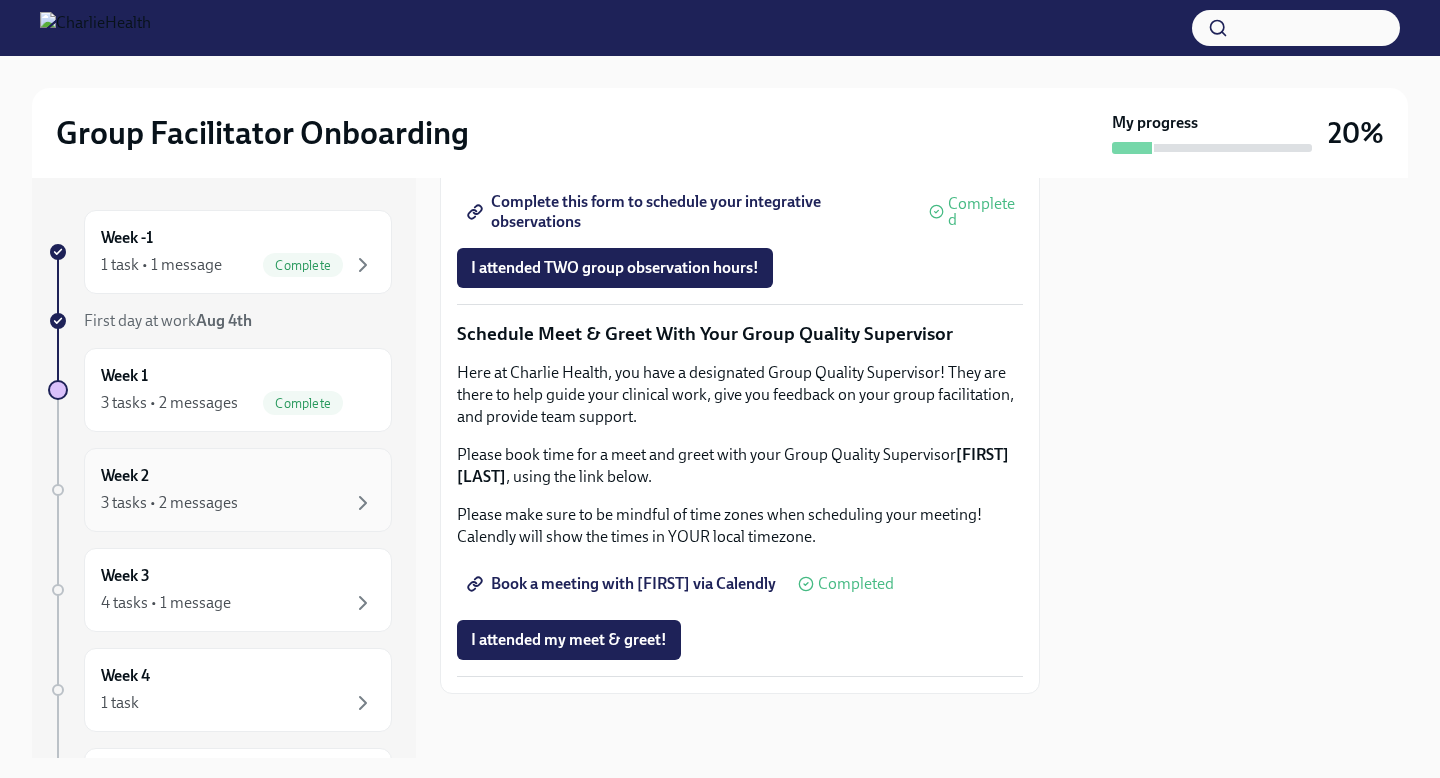 click on "Week 2 3 tasks • 2 messages" at bounding box center [238, 490] 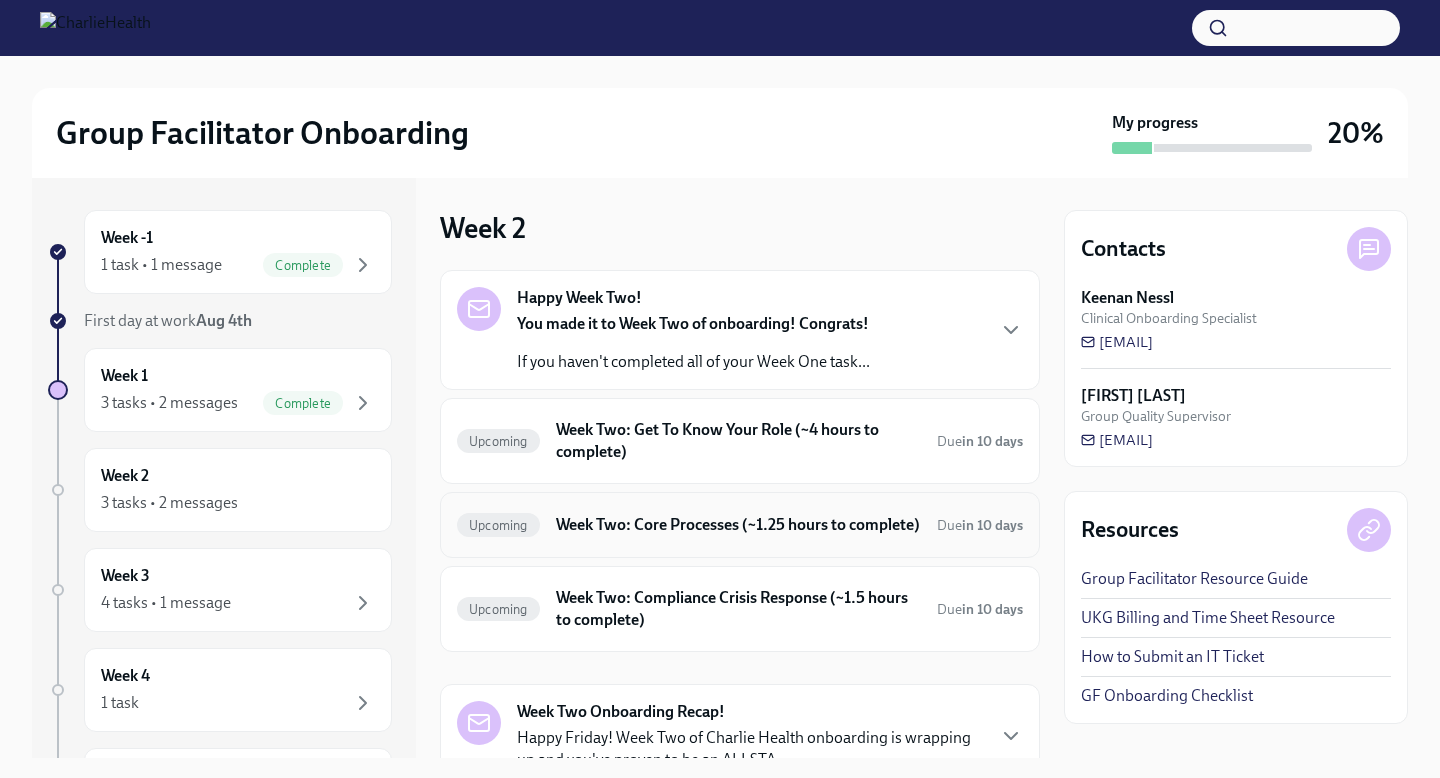 click on "Week Two: Core Processes (~1.25 hours to complete)" at bounding box center (738, 525) 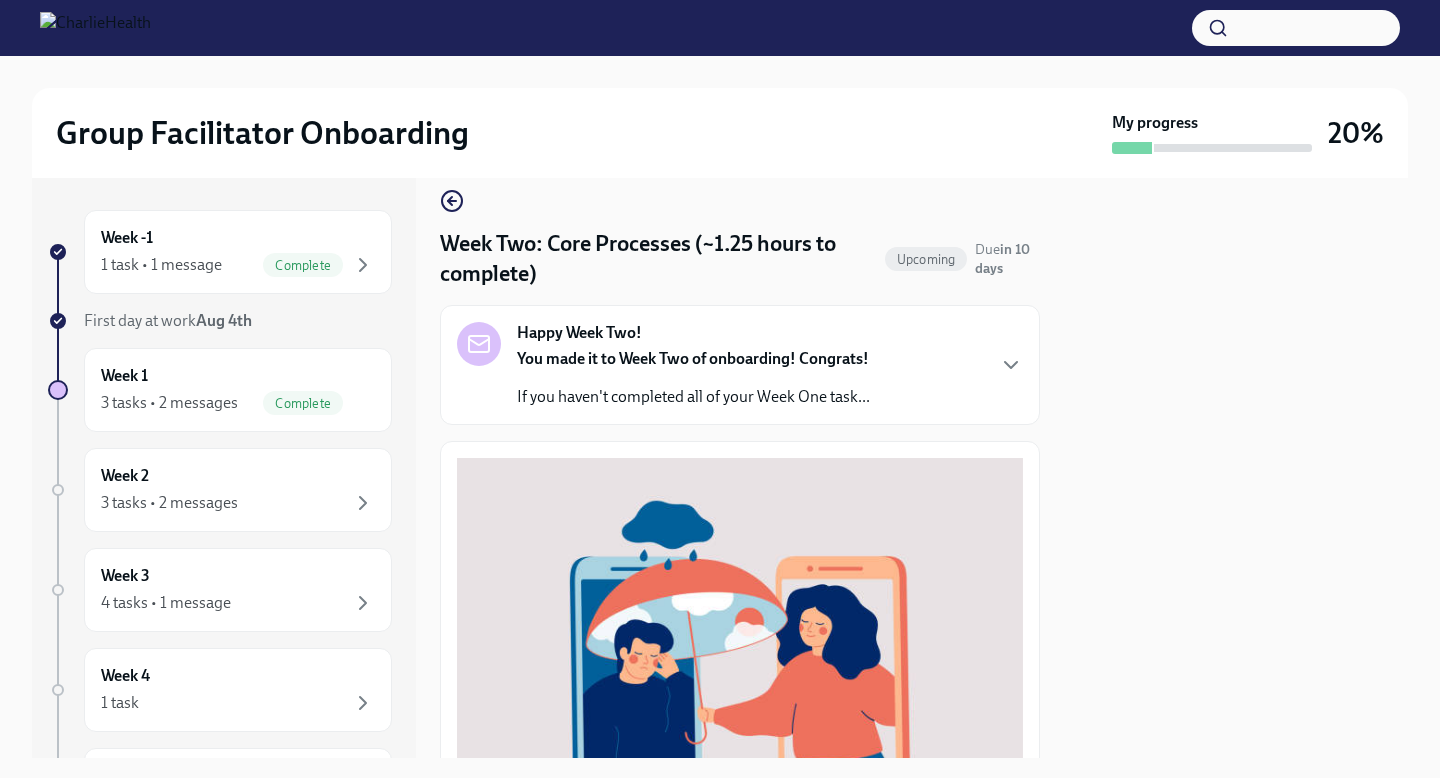 scroll, scrollTop: 23, scrollLeft: 0, axis: vertical 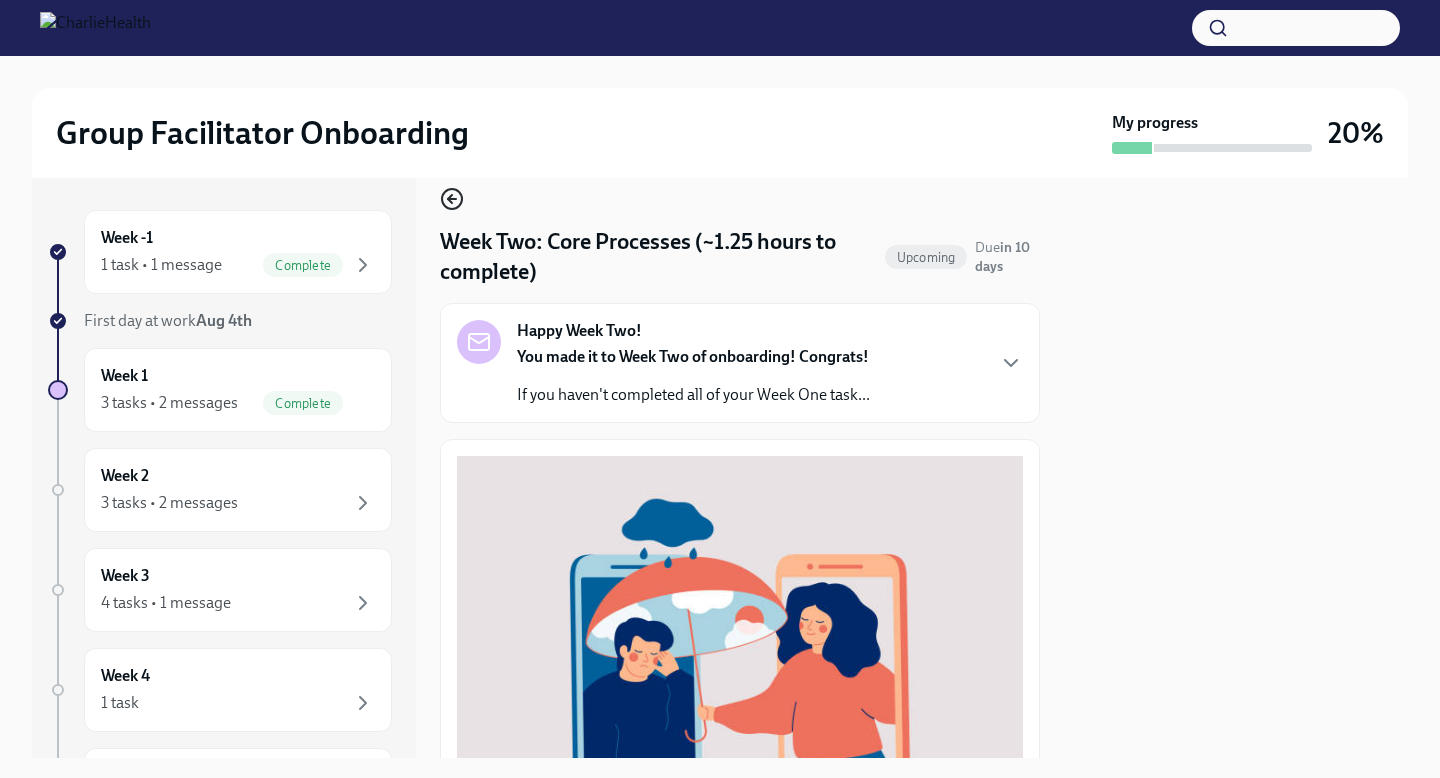 click 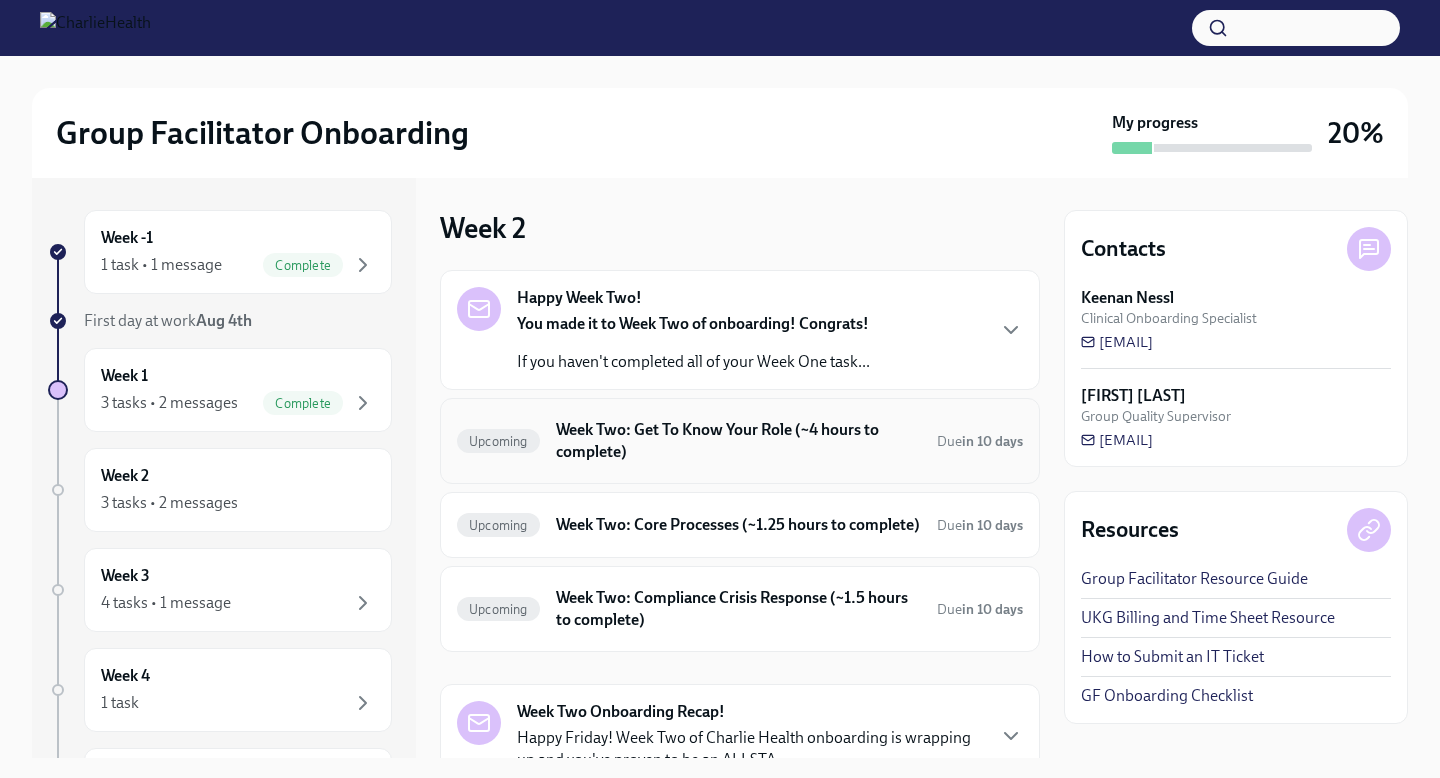 click on "Week Two: Get To Know Your Role (~4 hours to complete)" at bounding box center [738, 441] 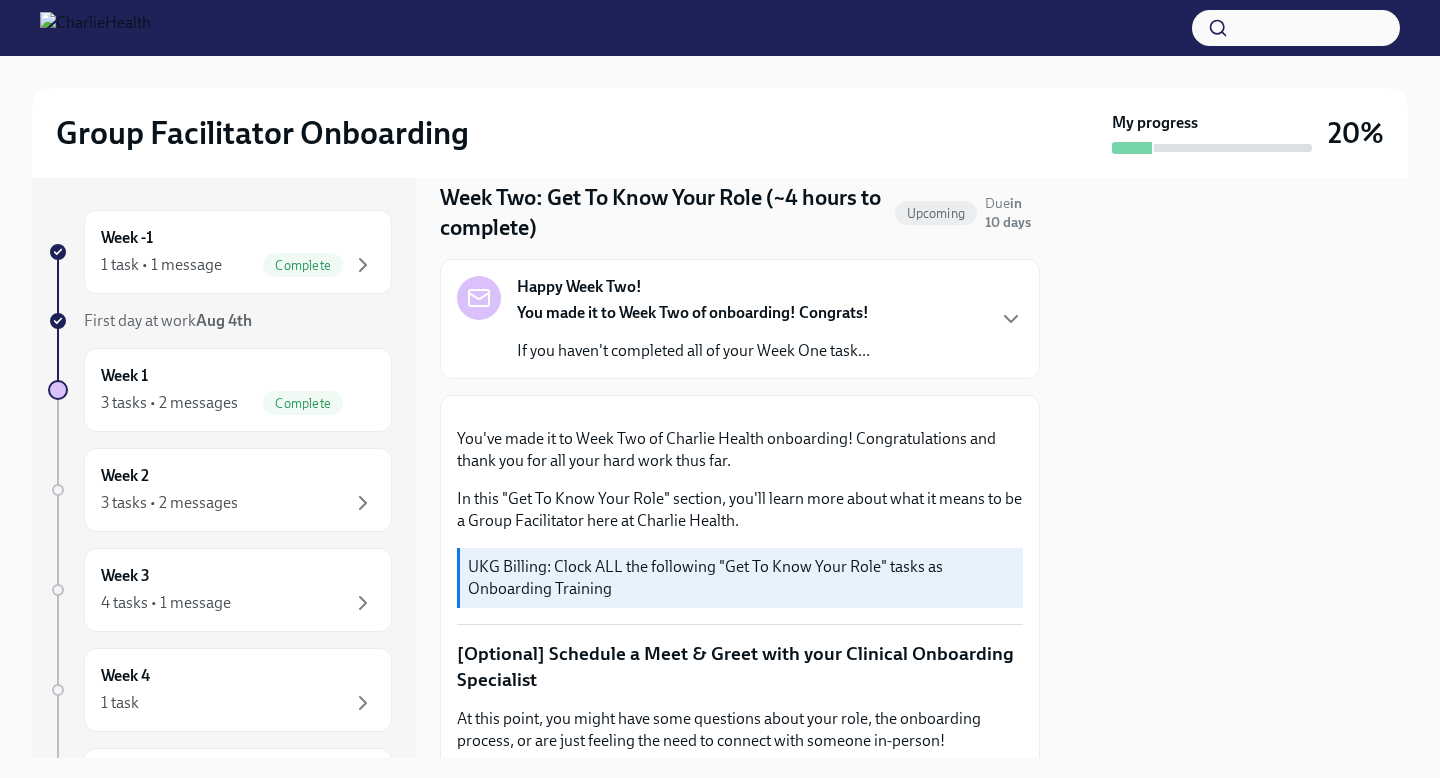scroll, scrollTop: 0, scrollLeft: 0, axis: both 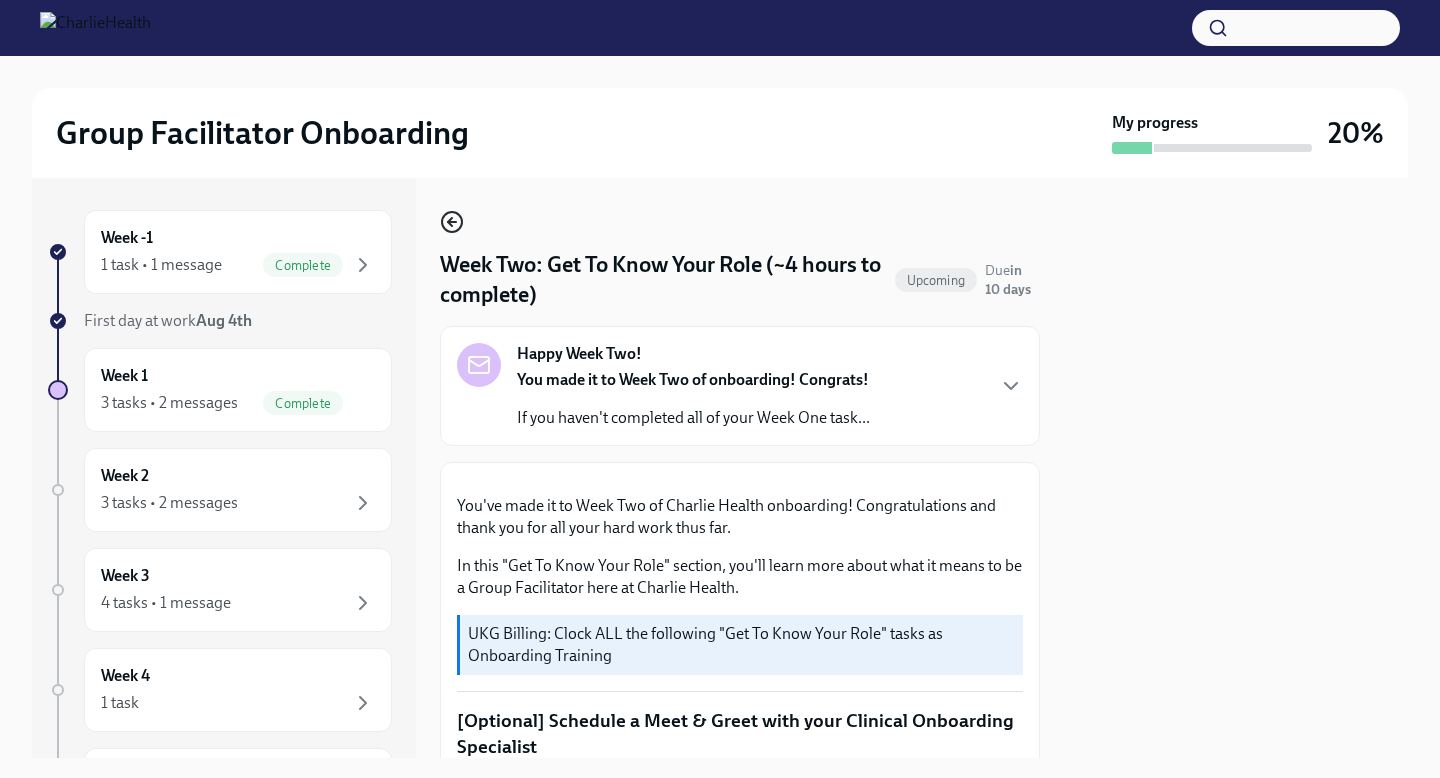 click 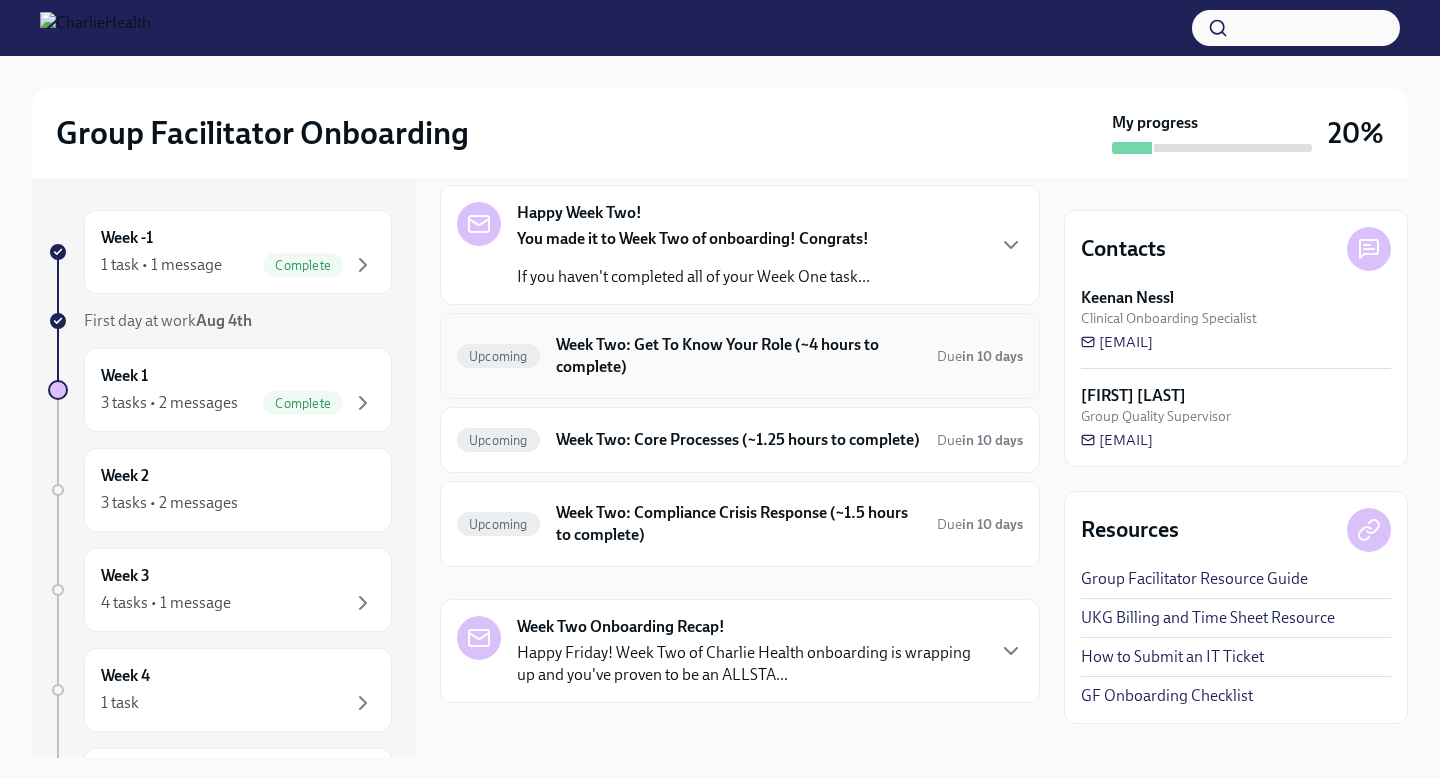 scroll, scrollTop: 107, scrollLeft: 0, axis: vertical 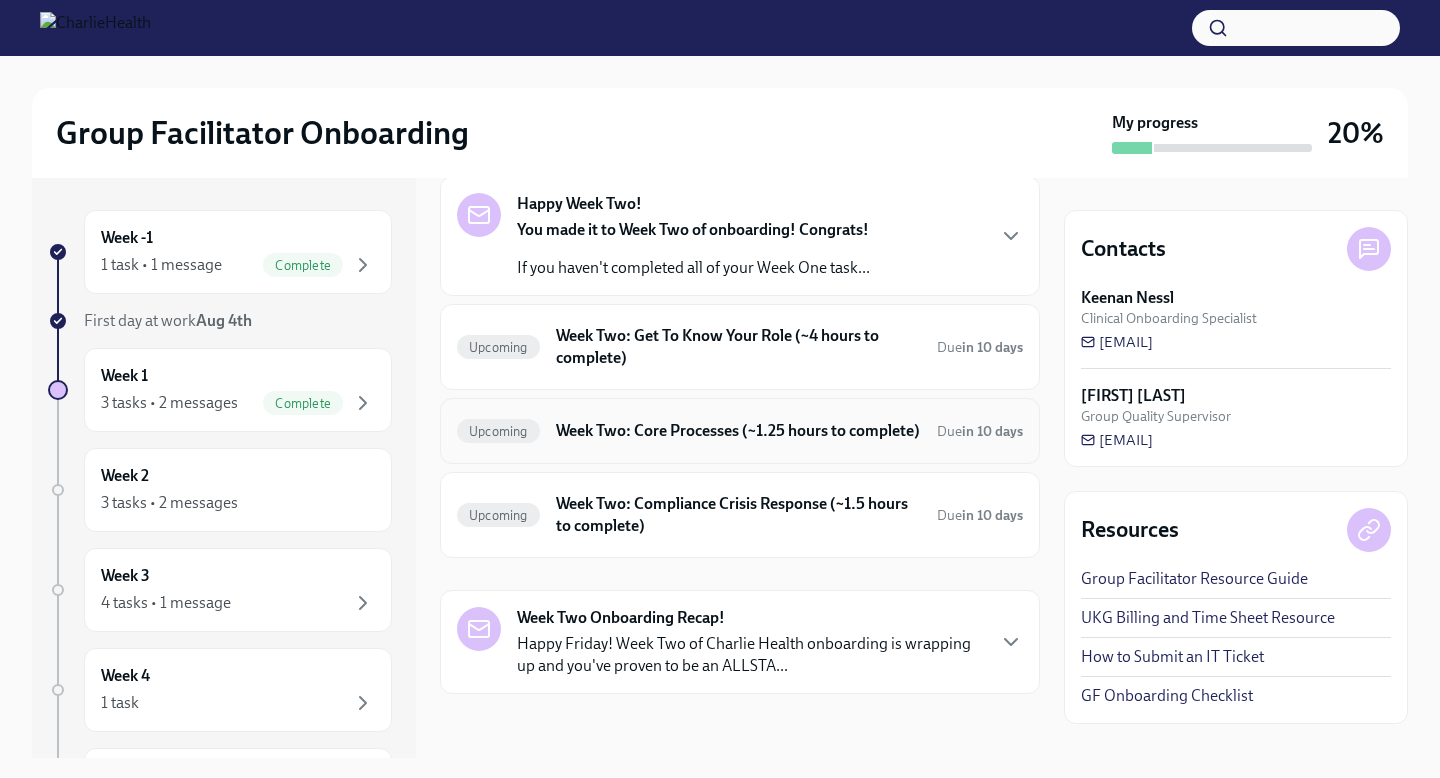 click on "Week Two: Core Processes (~1.25 hours to complete)" at bounding box center (738, 431) 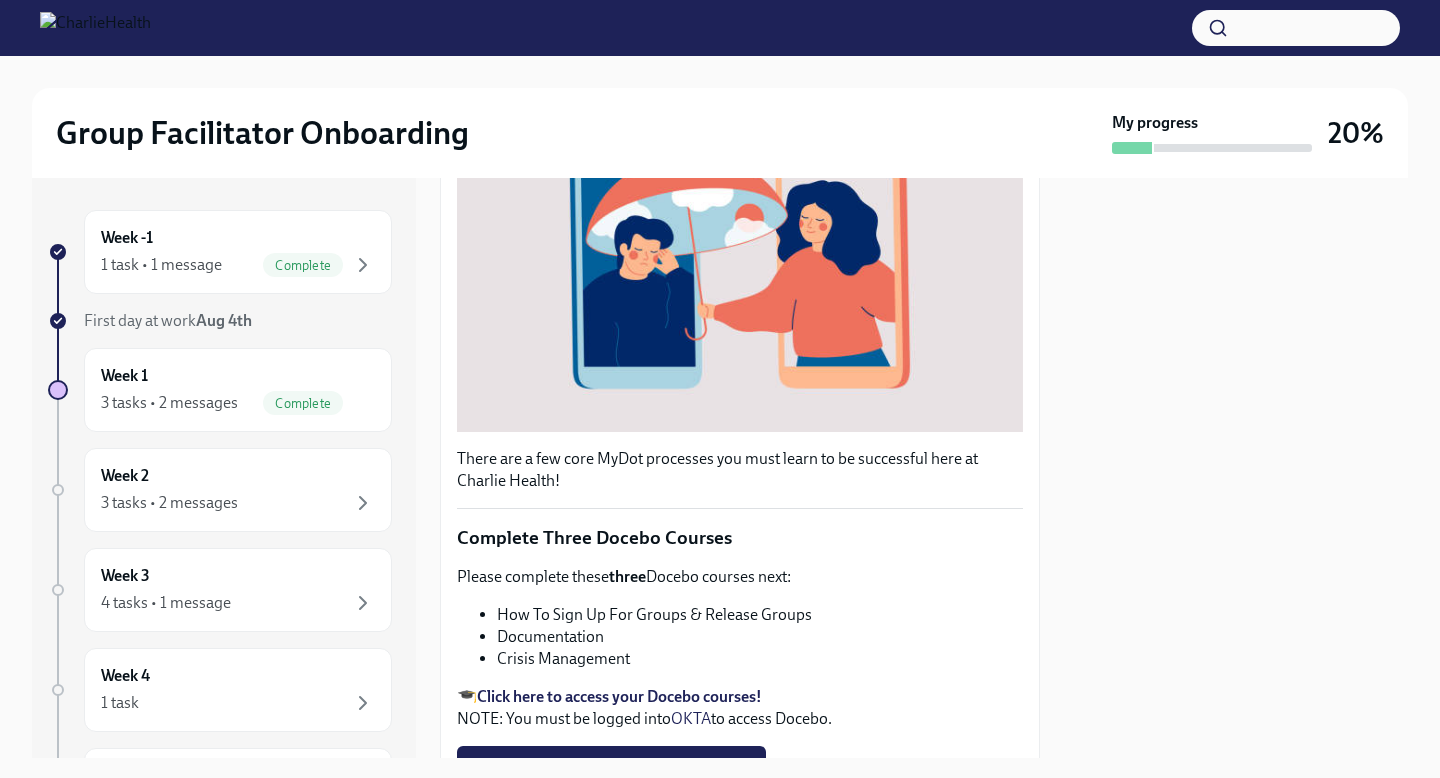 scroll, scrollTop: 605, scrollLeft: 0, axis: vertical 